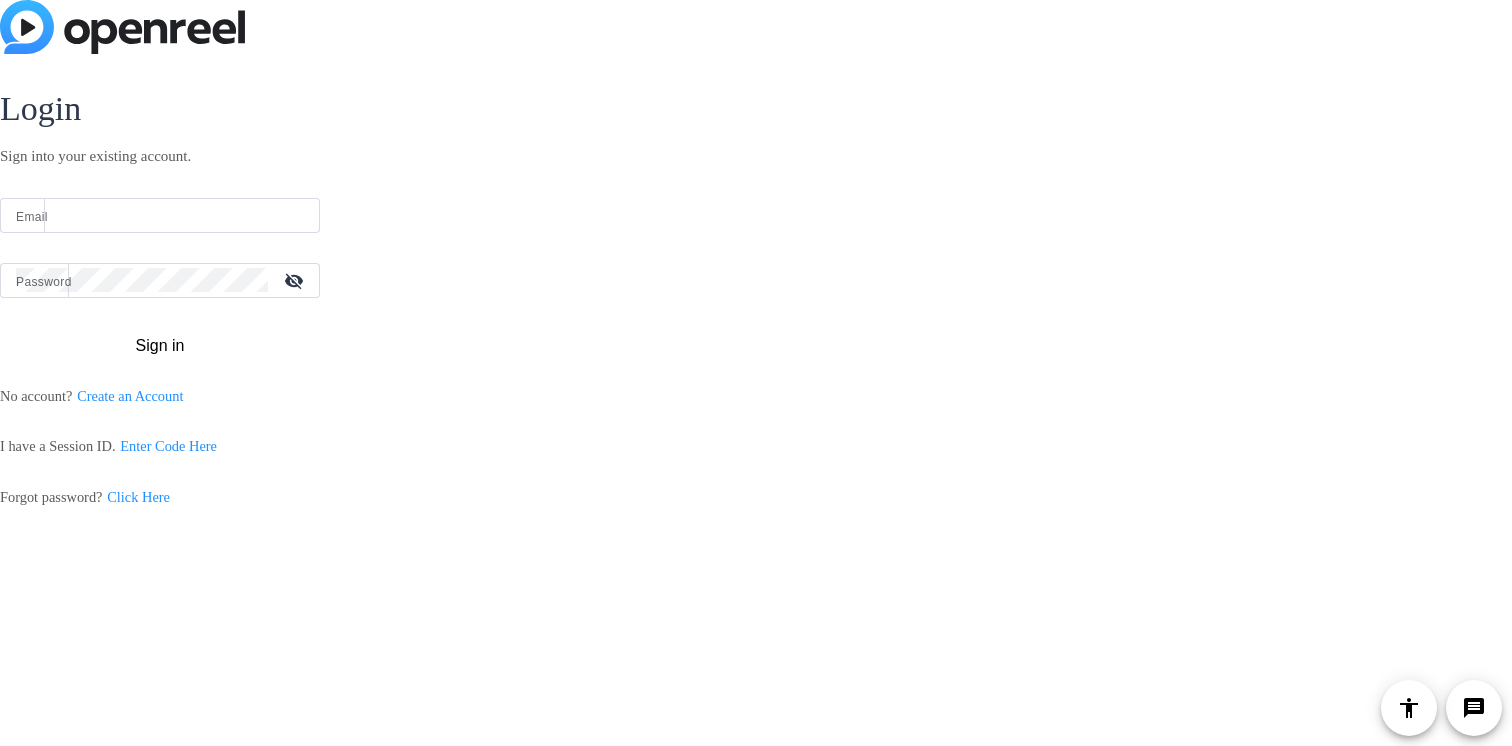 scroll, scrollTop: 0, scrollLeft: 0, axis: both 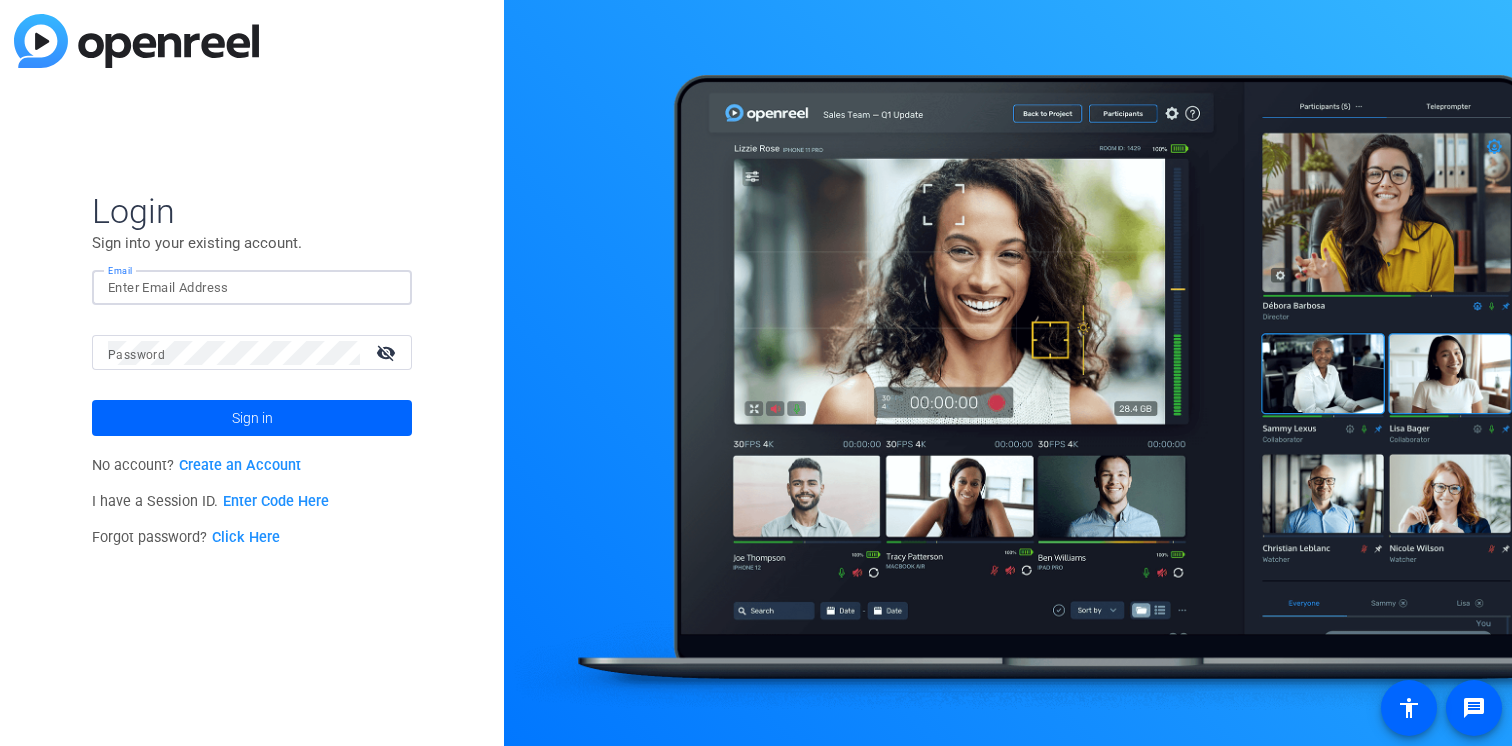 click on "Email" at bounding box center (252, 288) 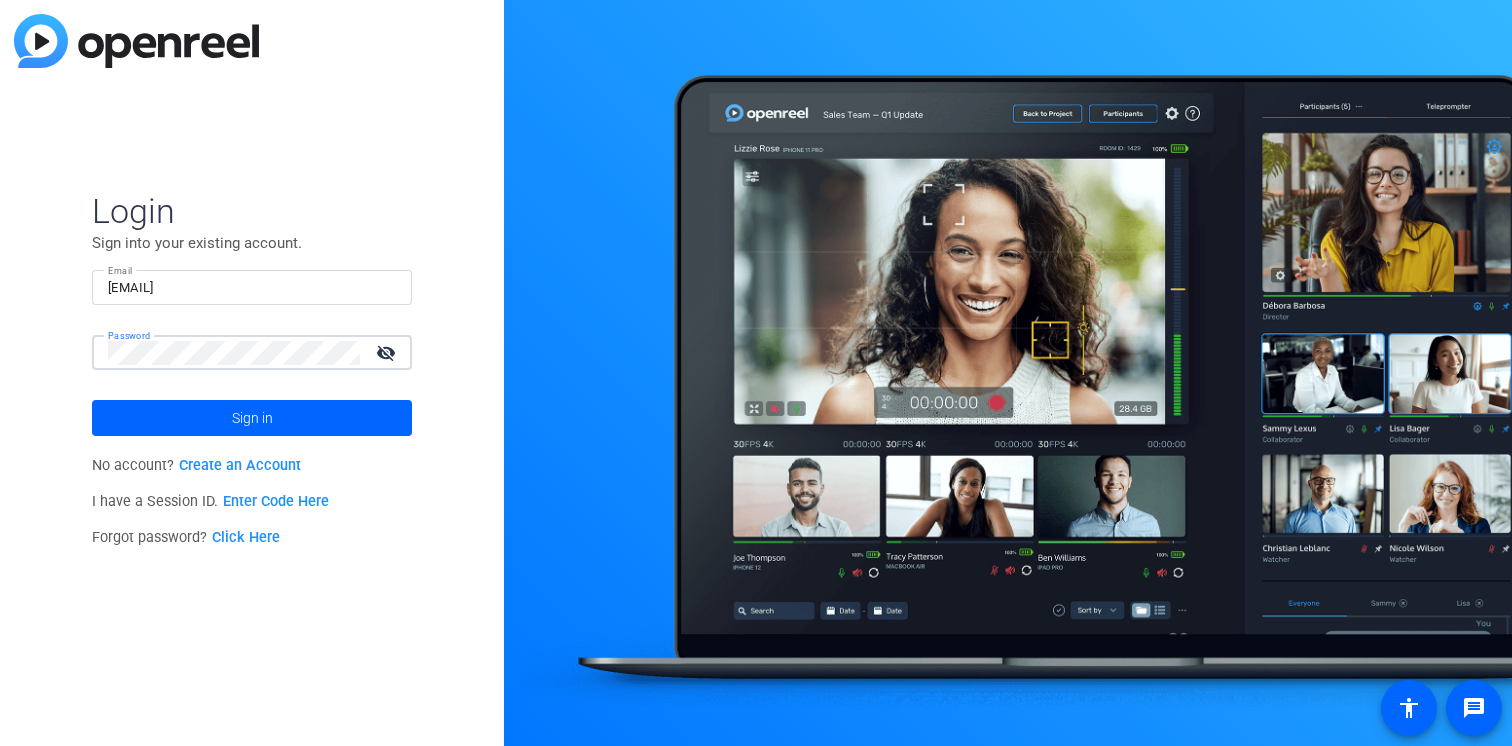 click on "Sign in" 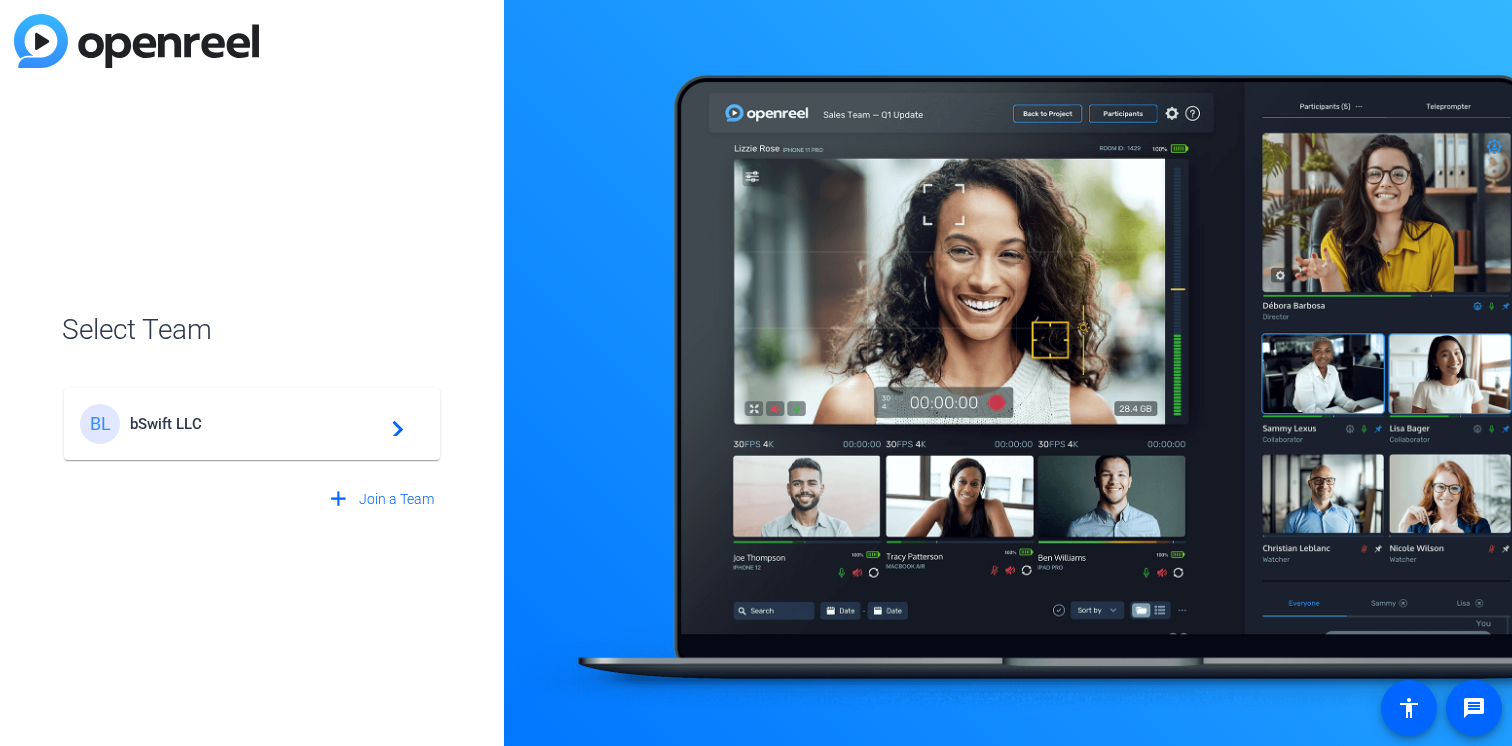 click on "bSwift LLC" 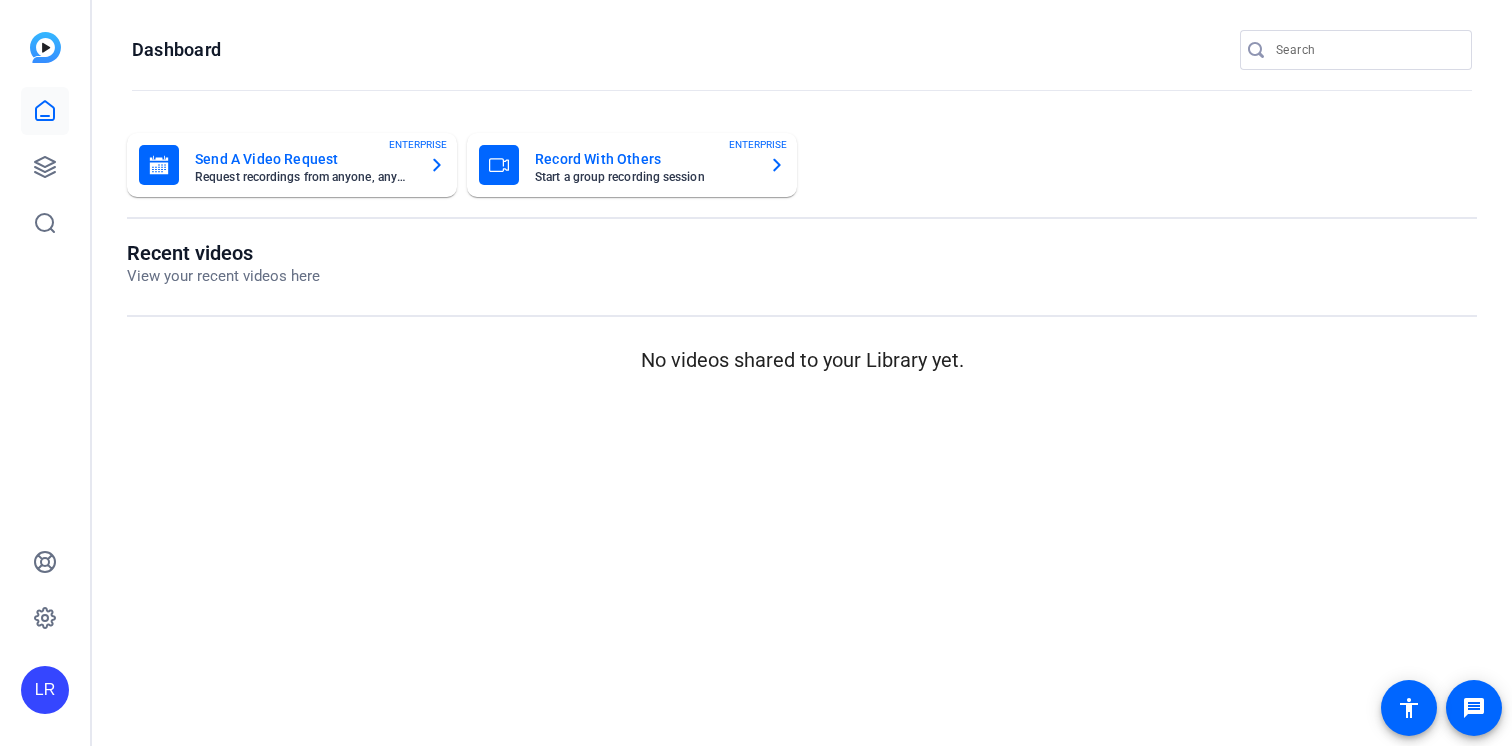 scroll, scrollTop: 0, scrollLeft: 0, axis: both 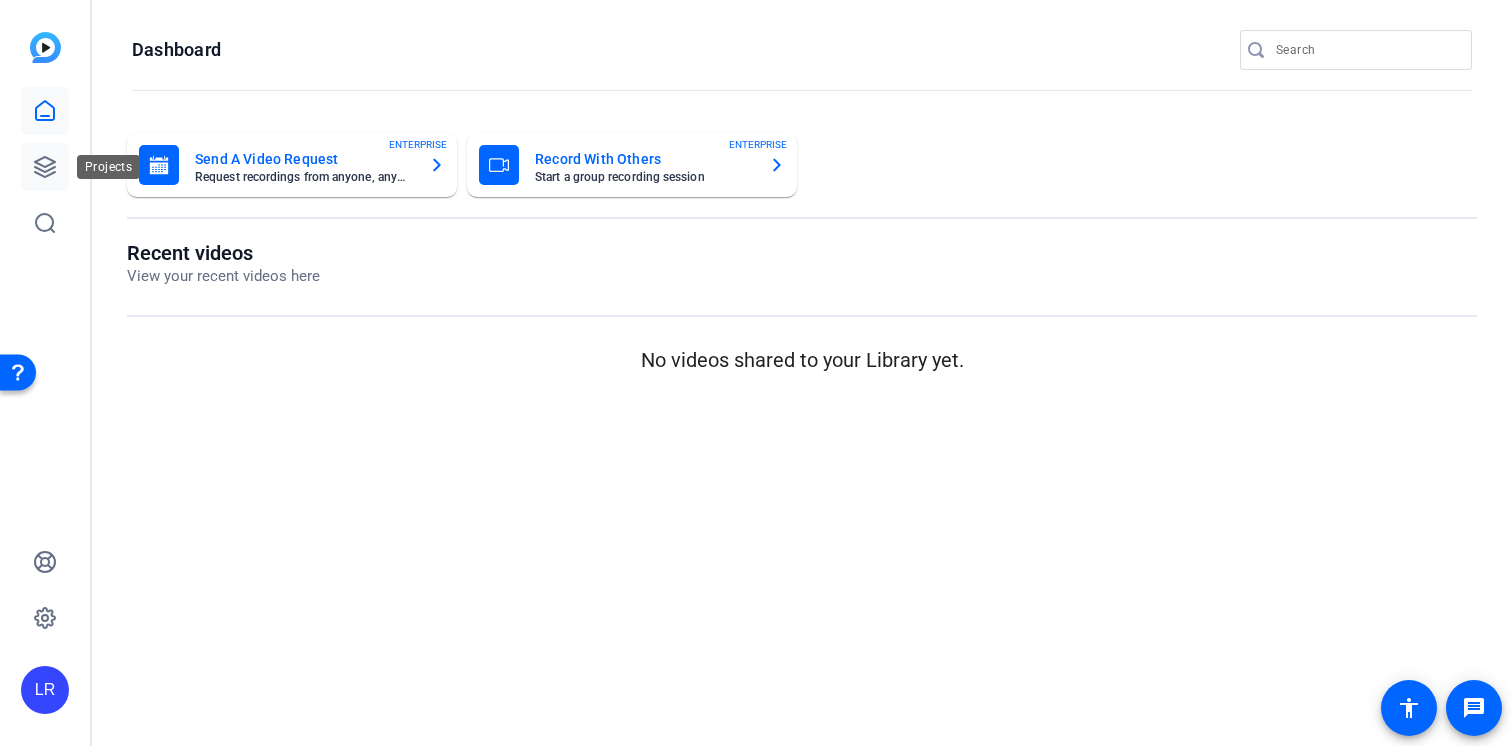 click 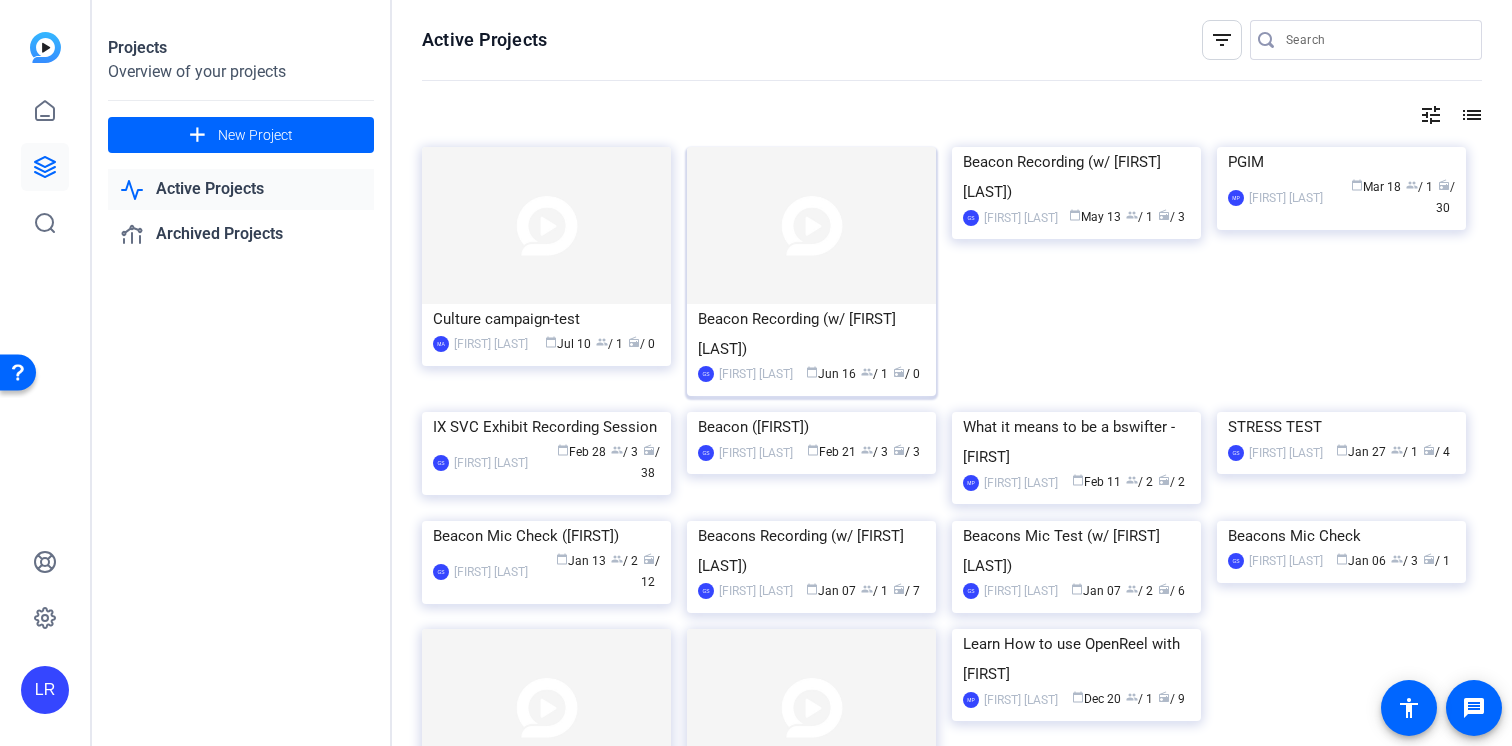 click 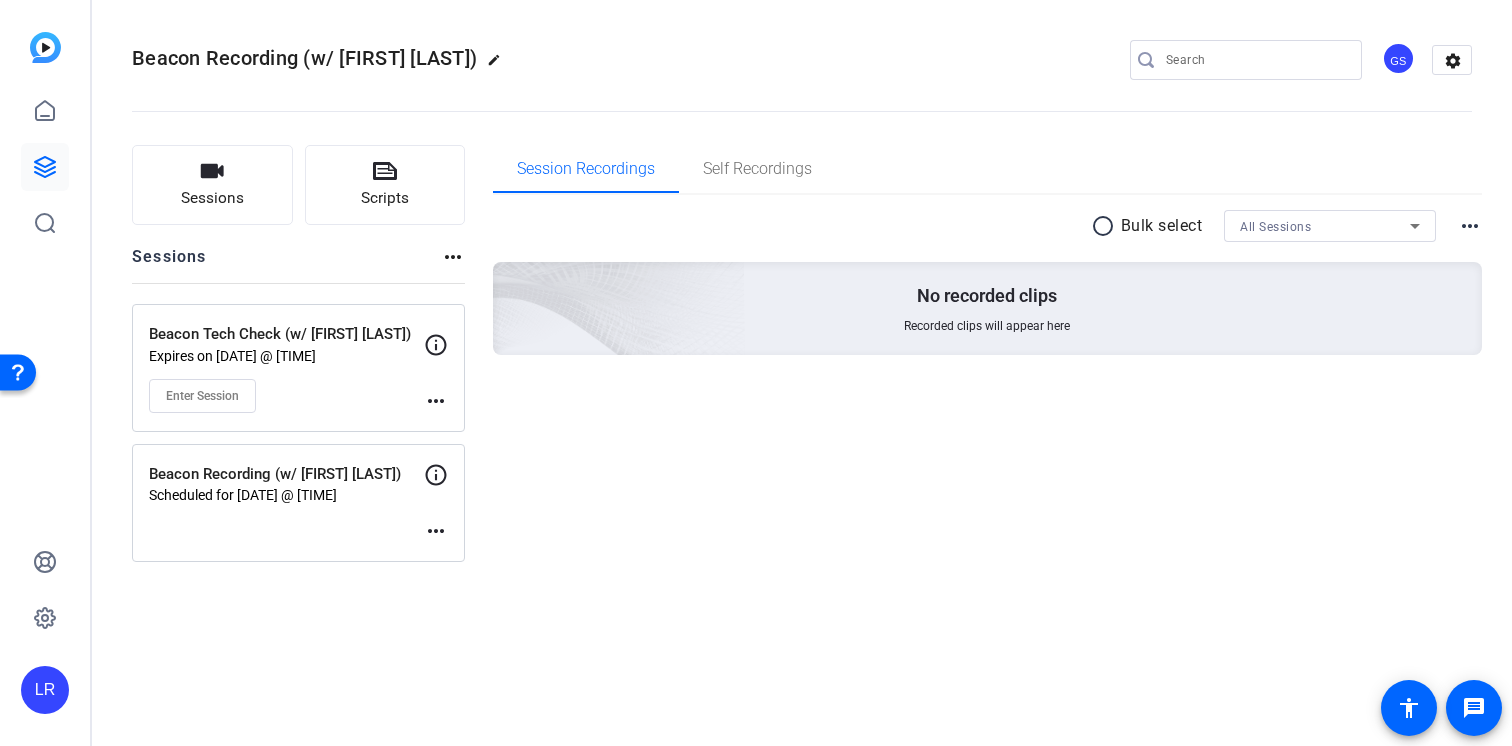 click on "more_horiz" 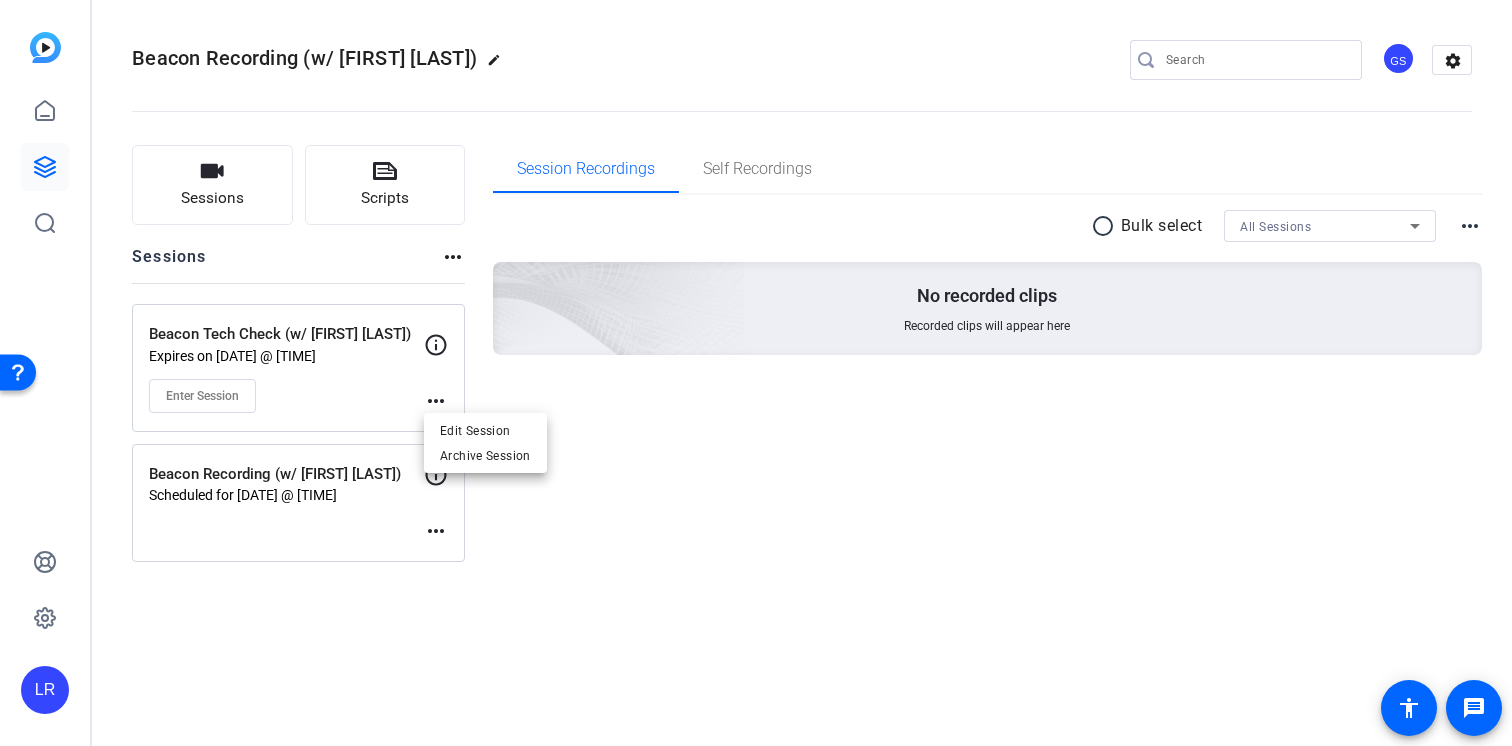 click at bounding box center [756, 373] 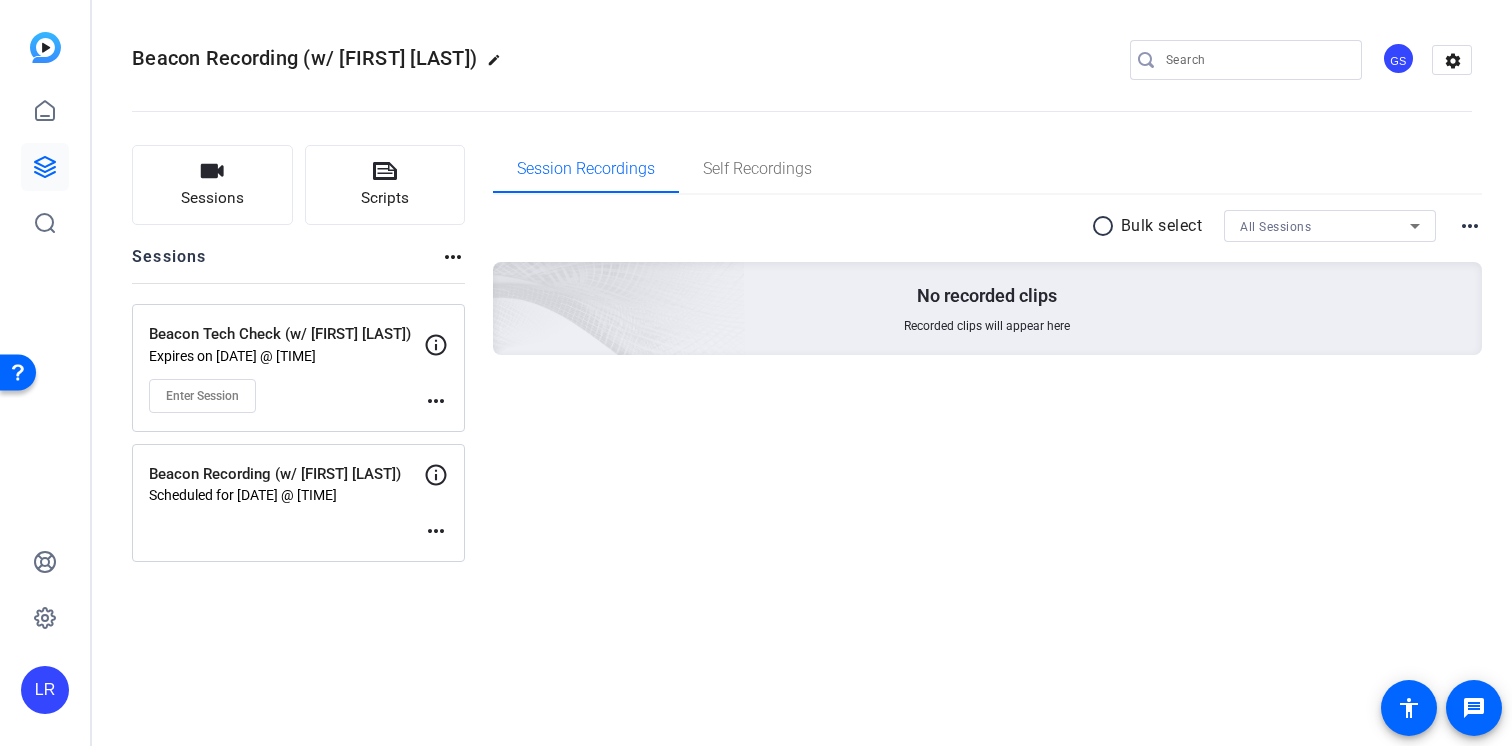 click on "LR" 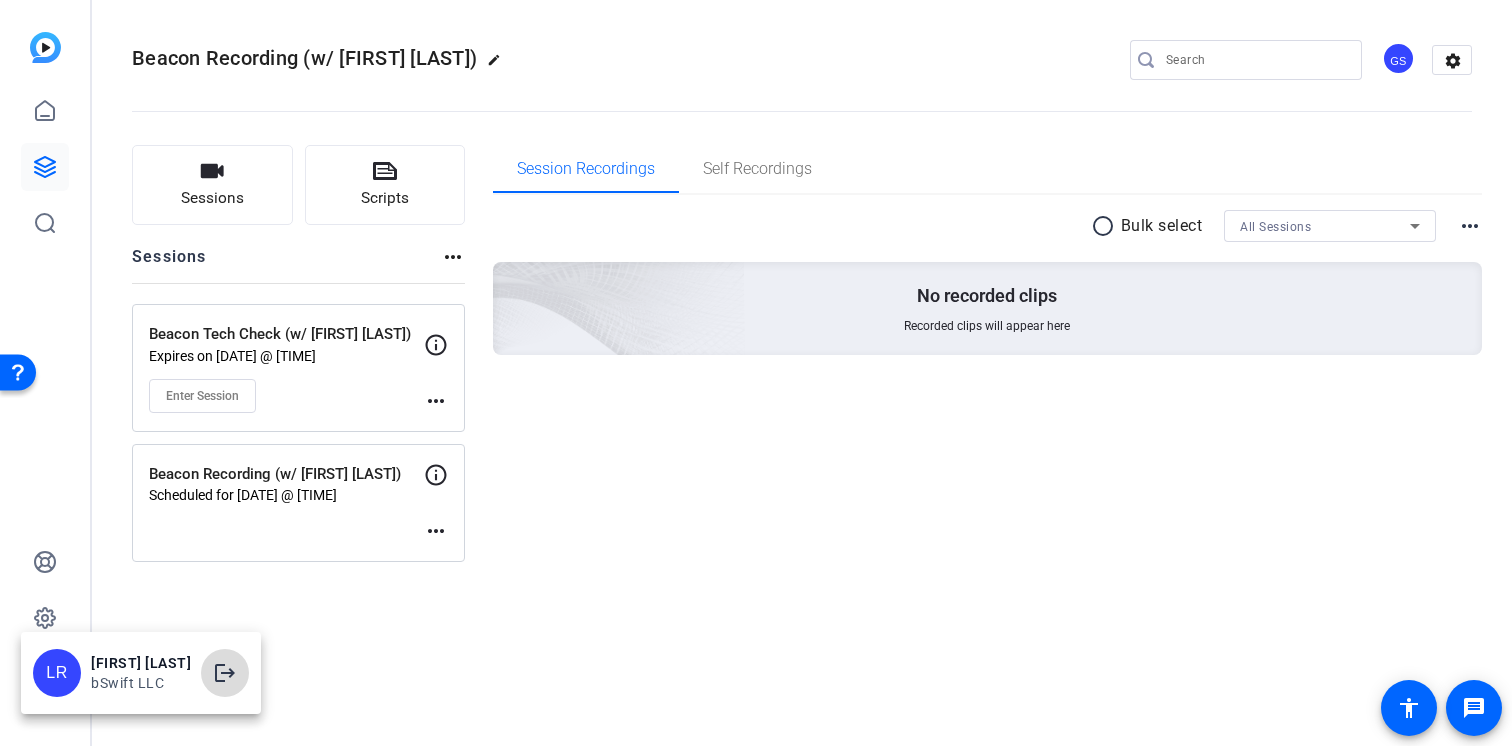 click on "logout" at bounding box center (225, 673) 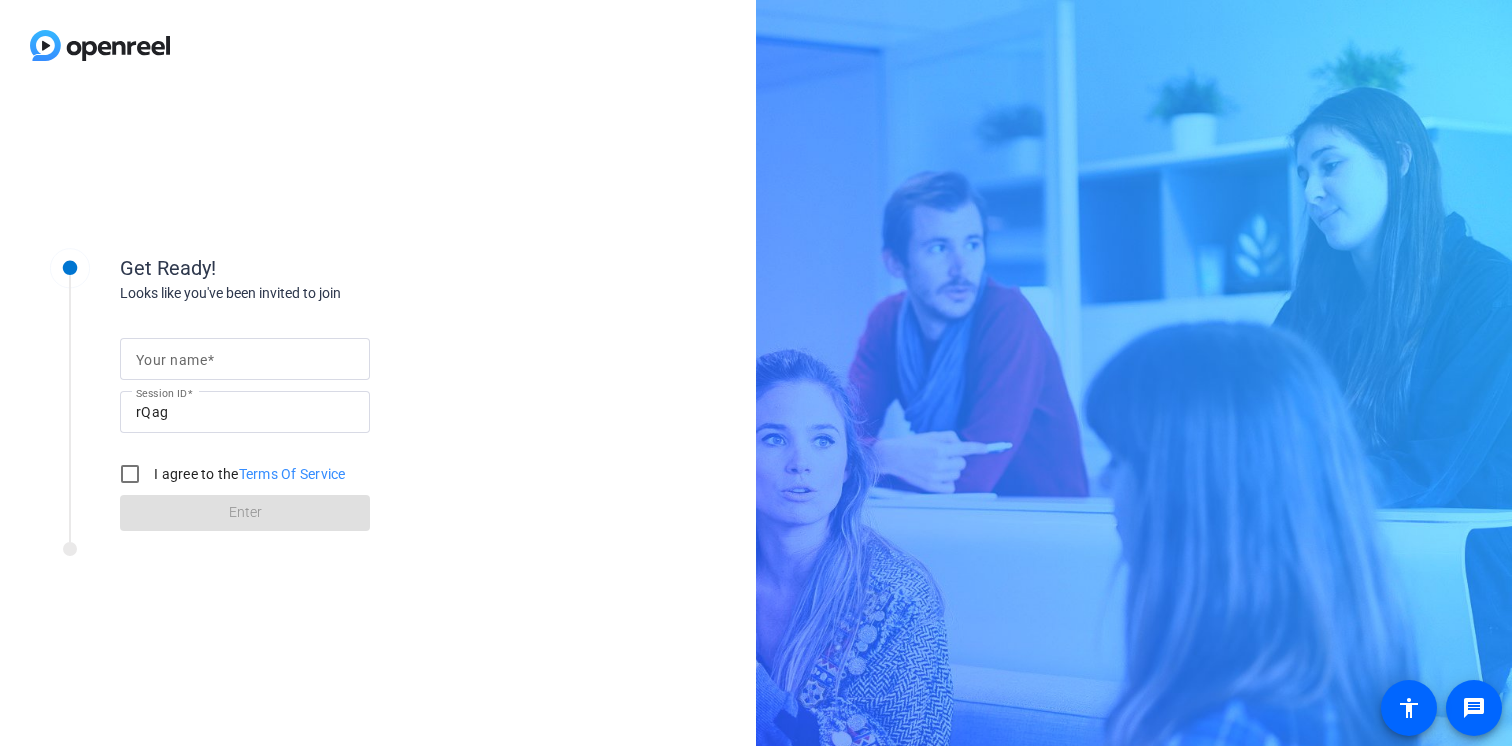 scroll, scrollTop: 0, scrollLeft: 0, axis: both 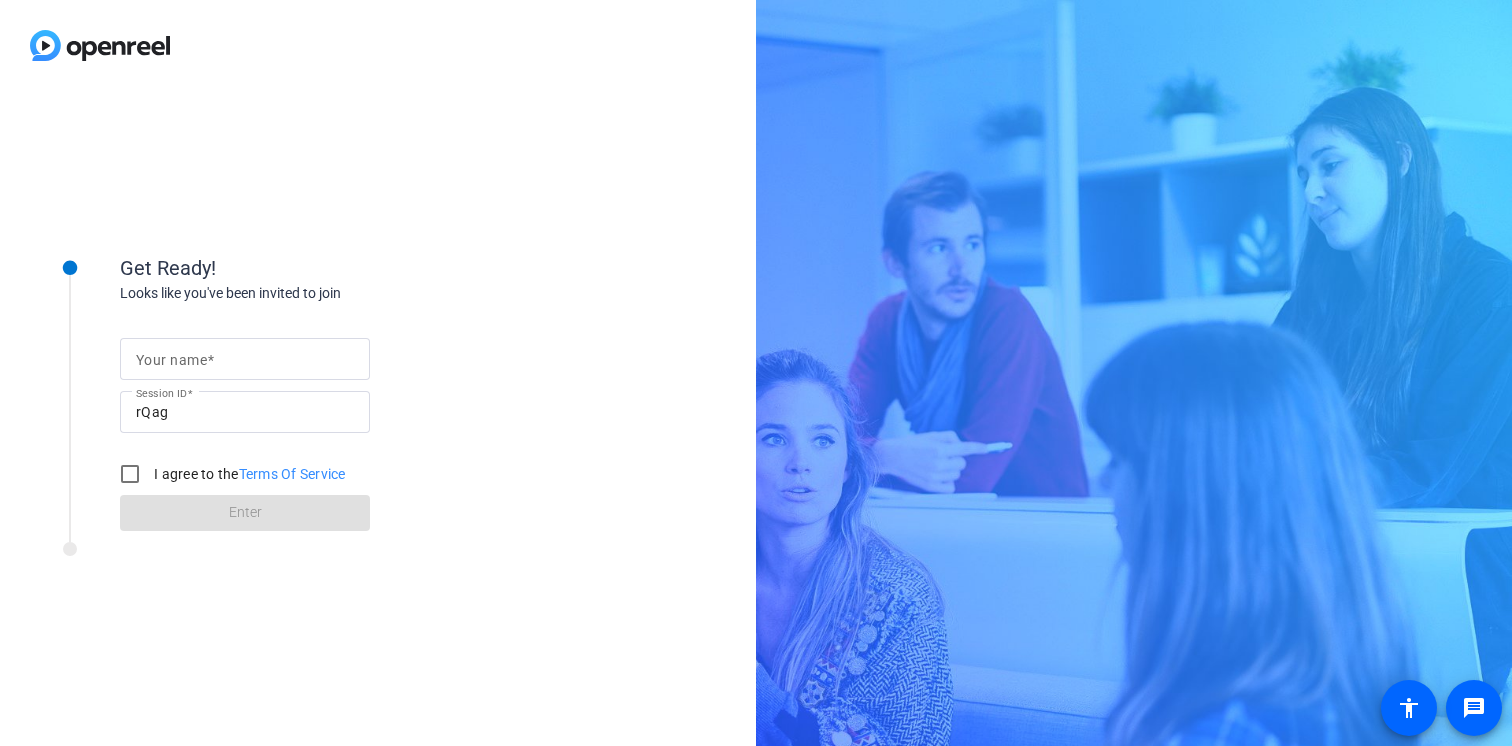 click on "Your name" at bounding box center [245, 359] 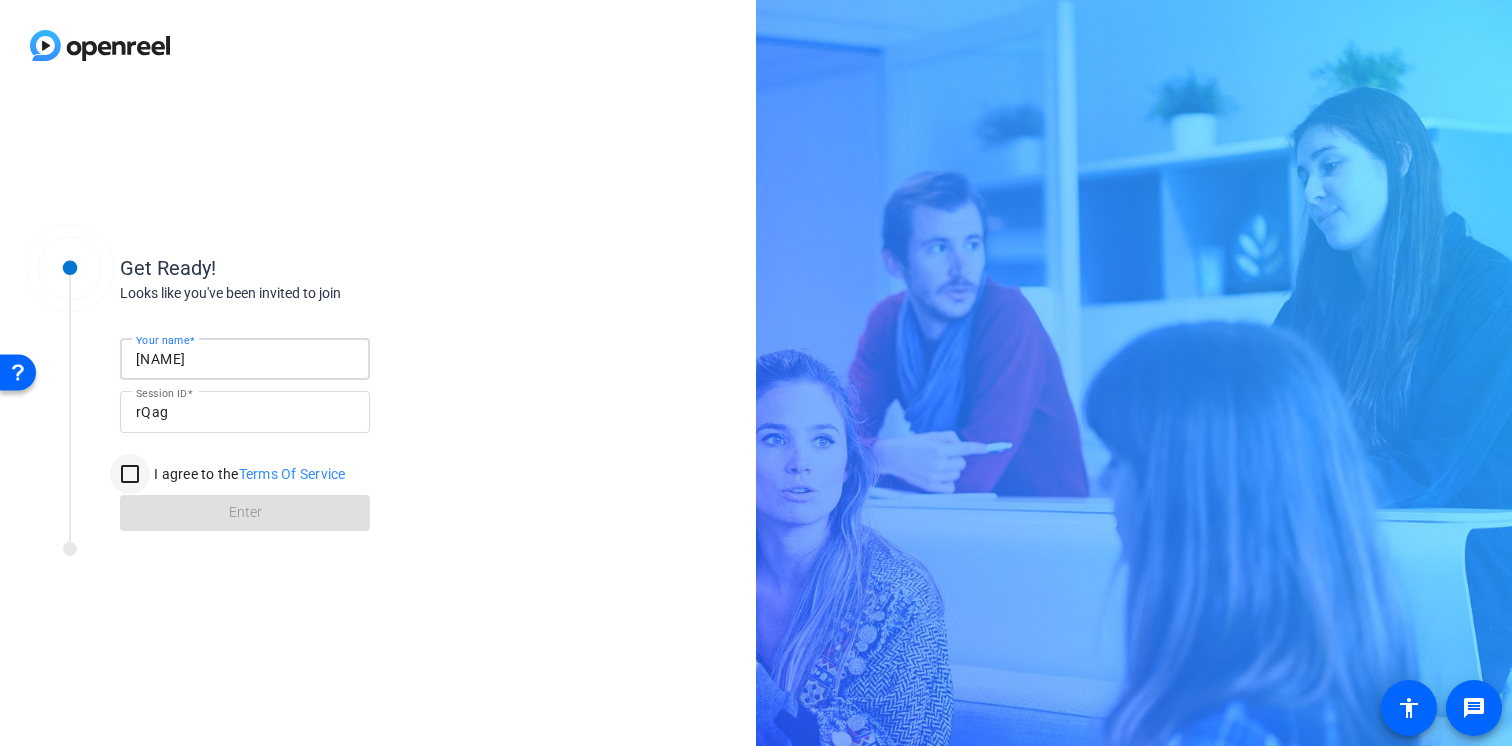 type on "Lauren" 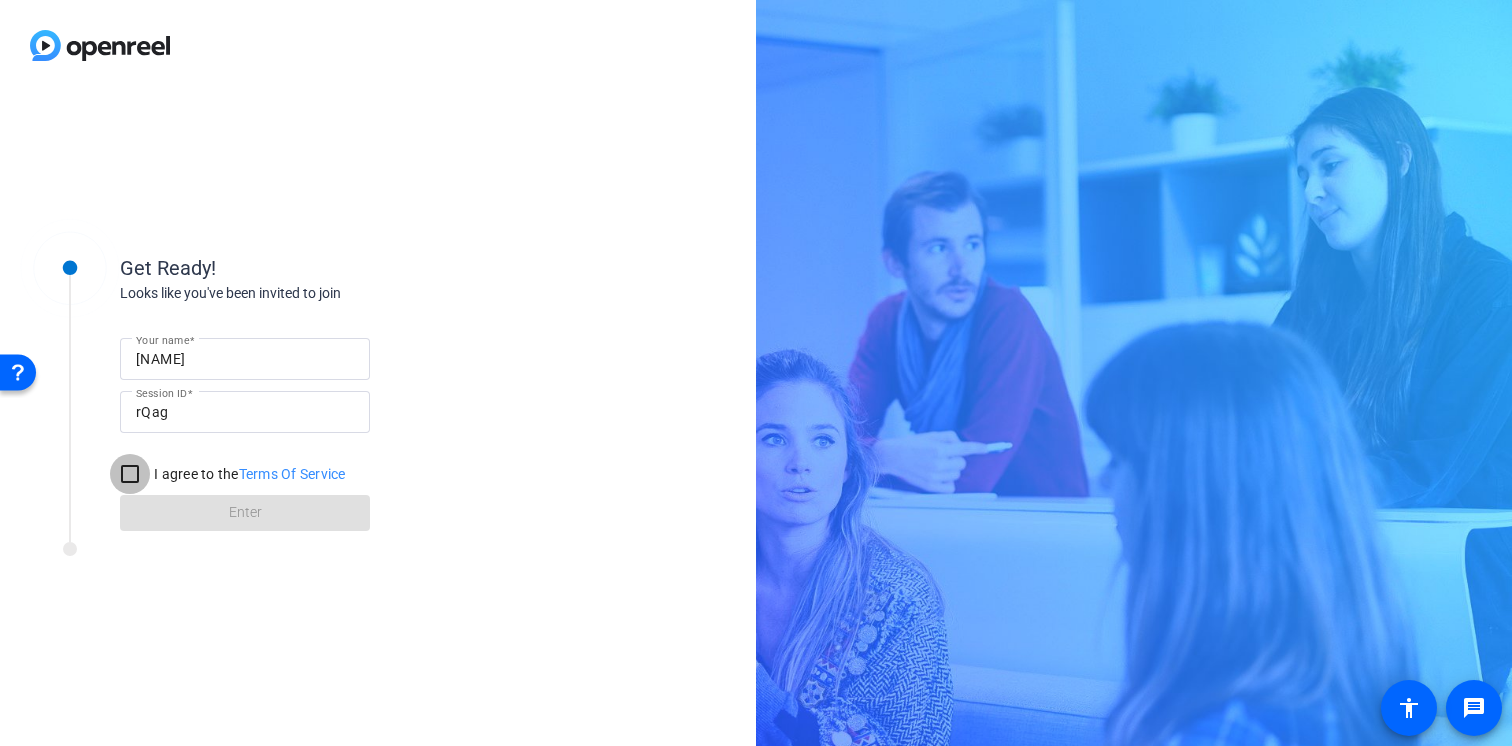 click on "I agree to the  Terms Of Service" at bounding box center [130, 474] 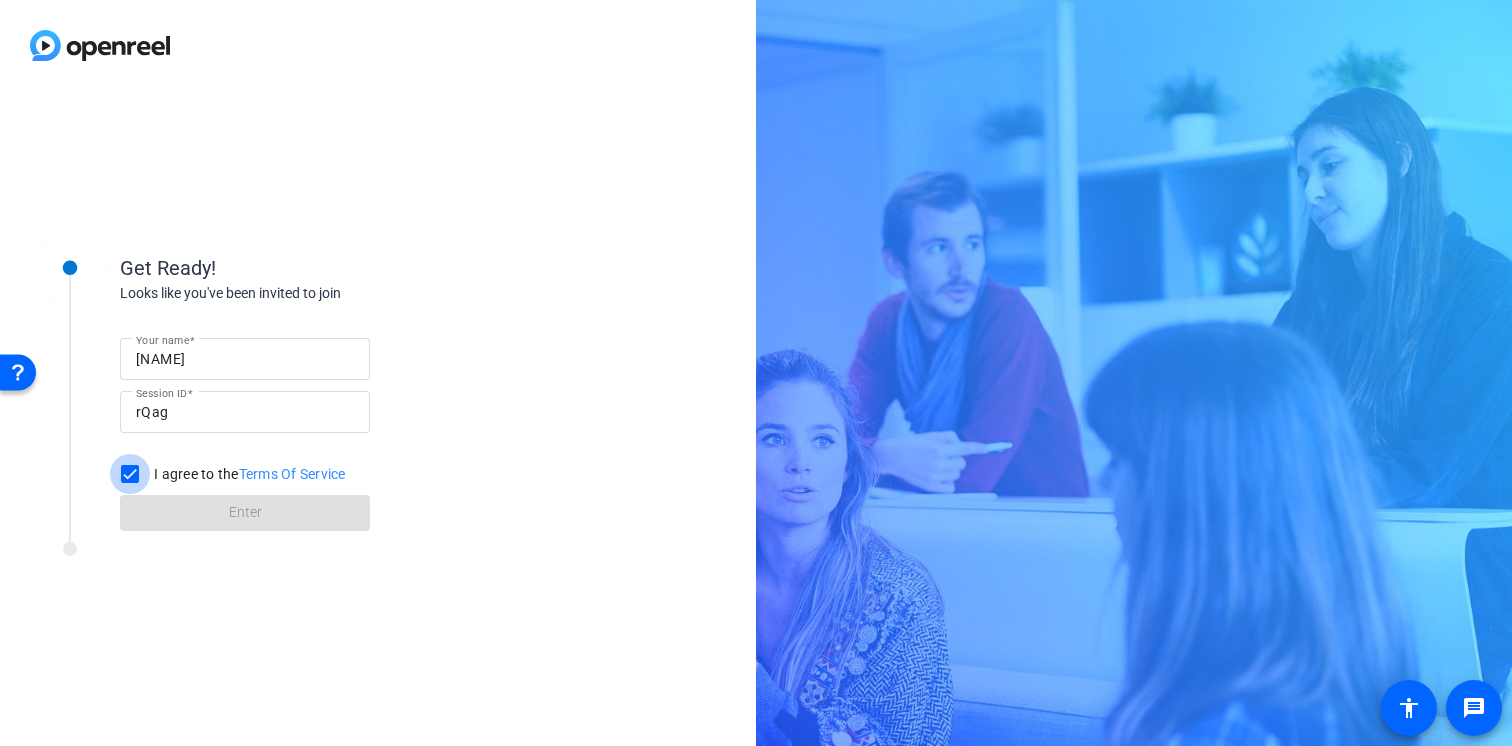 checkbox on "true" 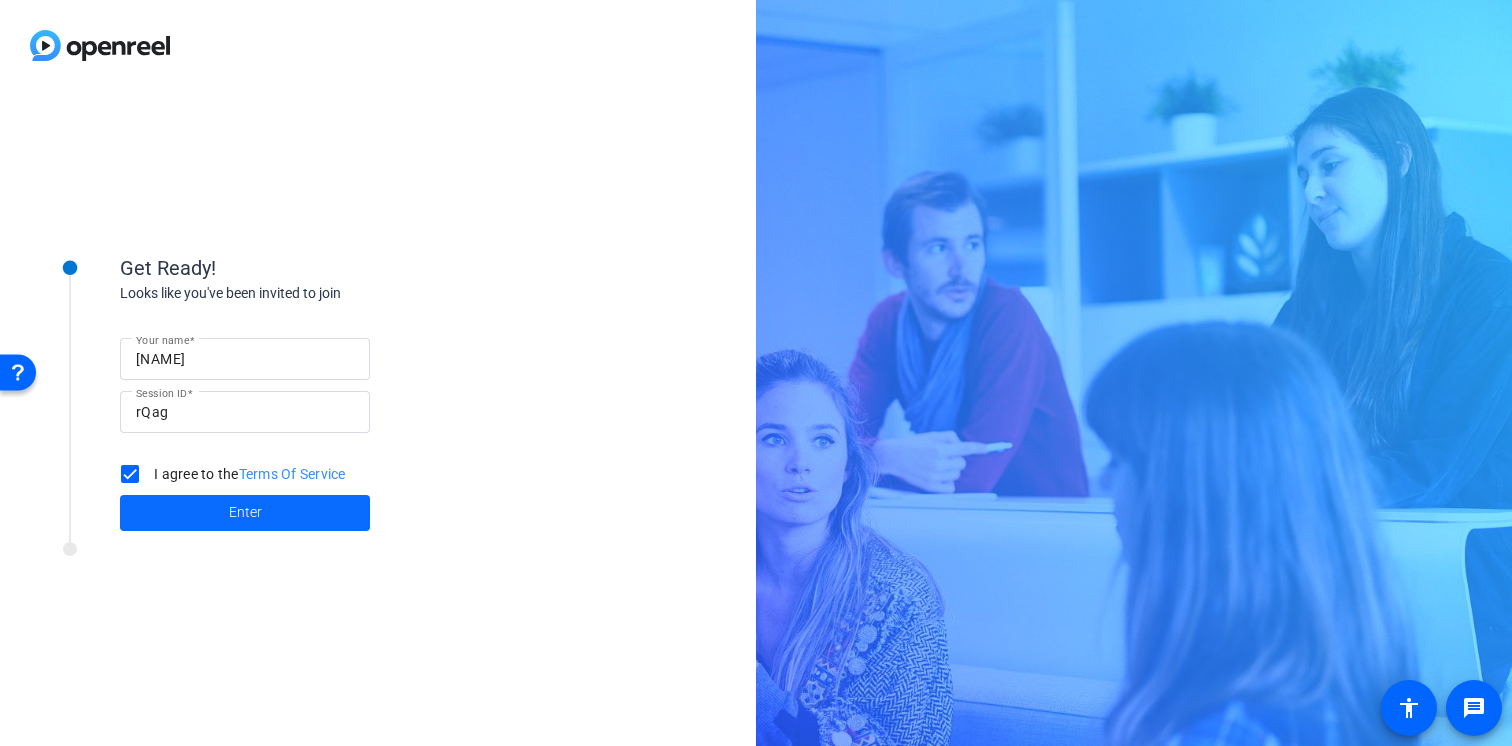 click 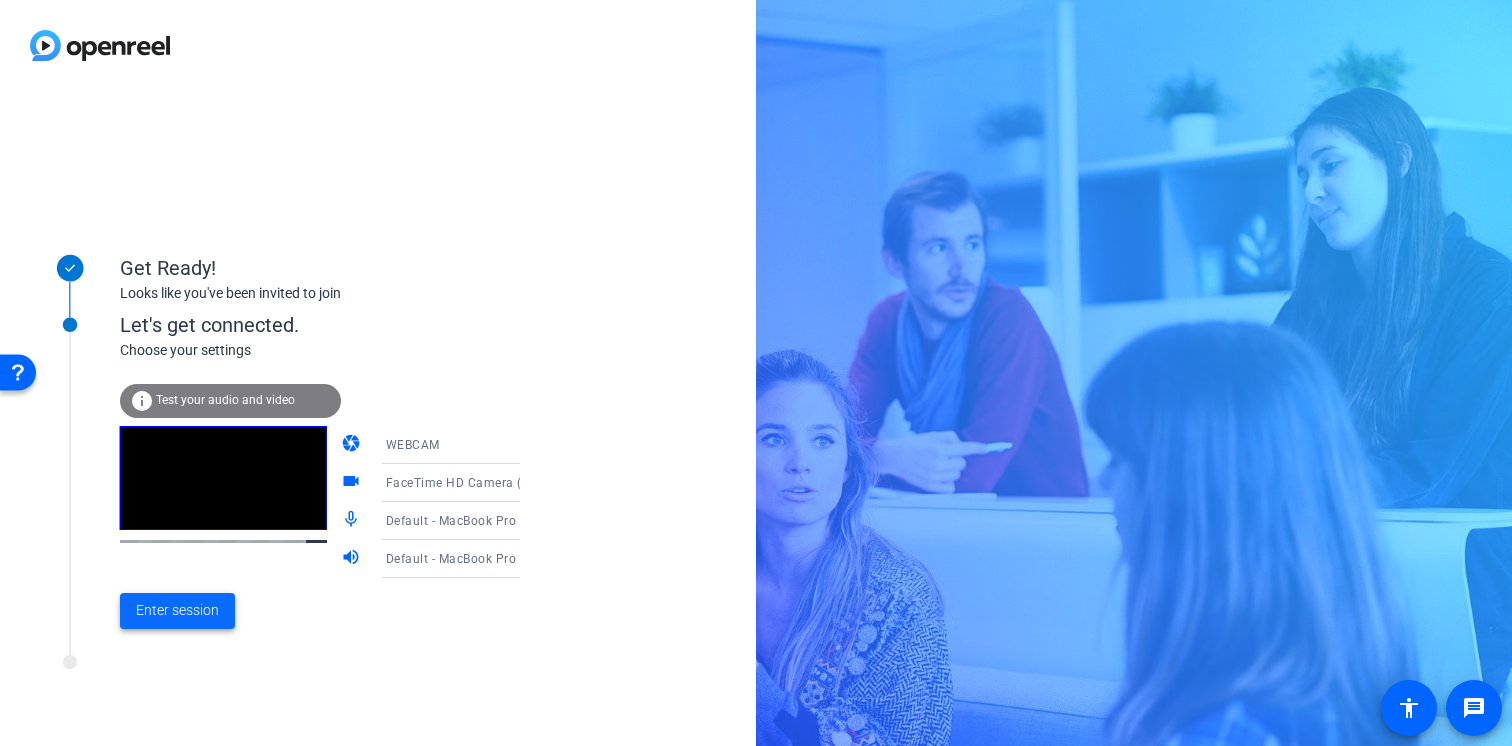 click on "Enter session" 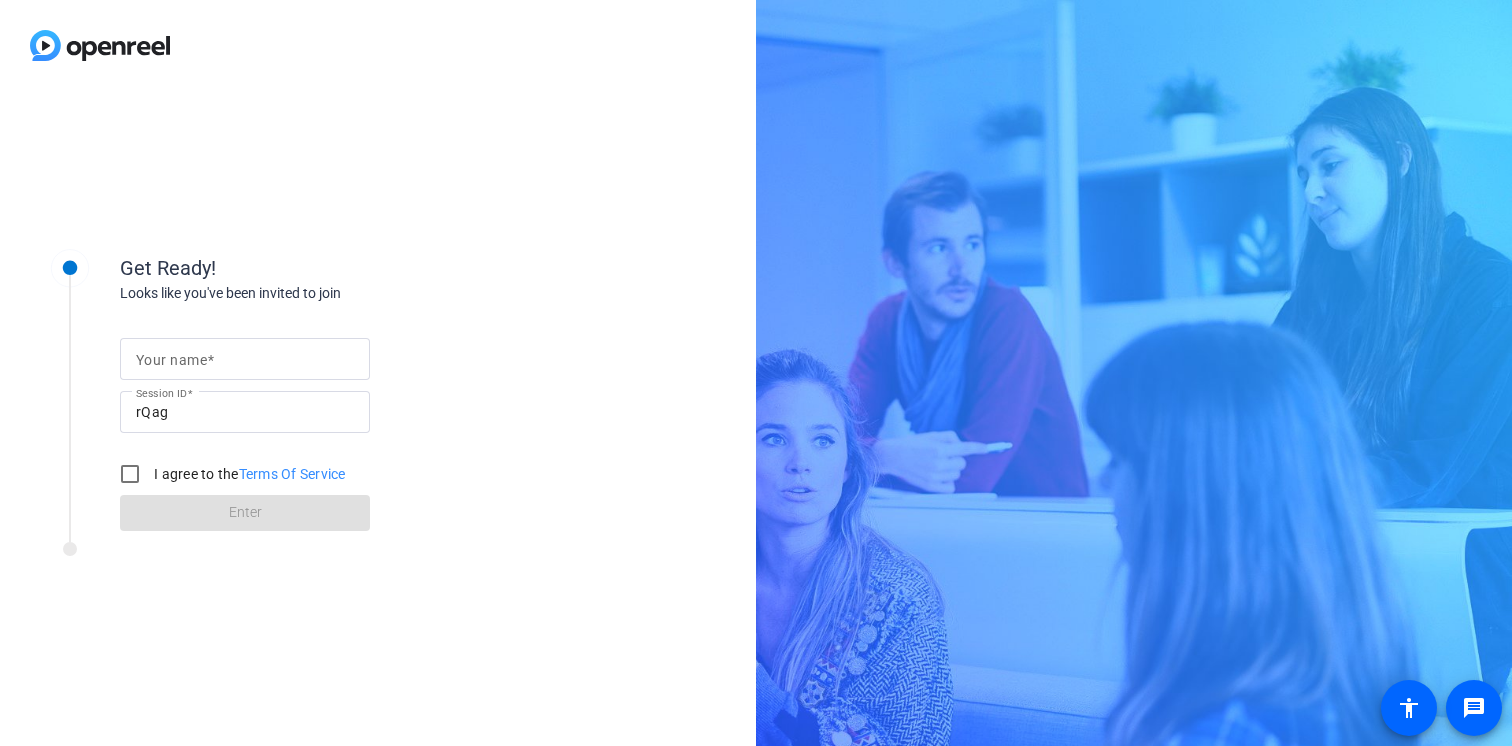 scroll, scrollTop: 0, scrollLeft: 0, axis: both 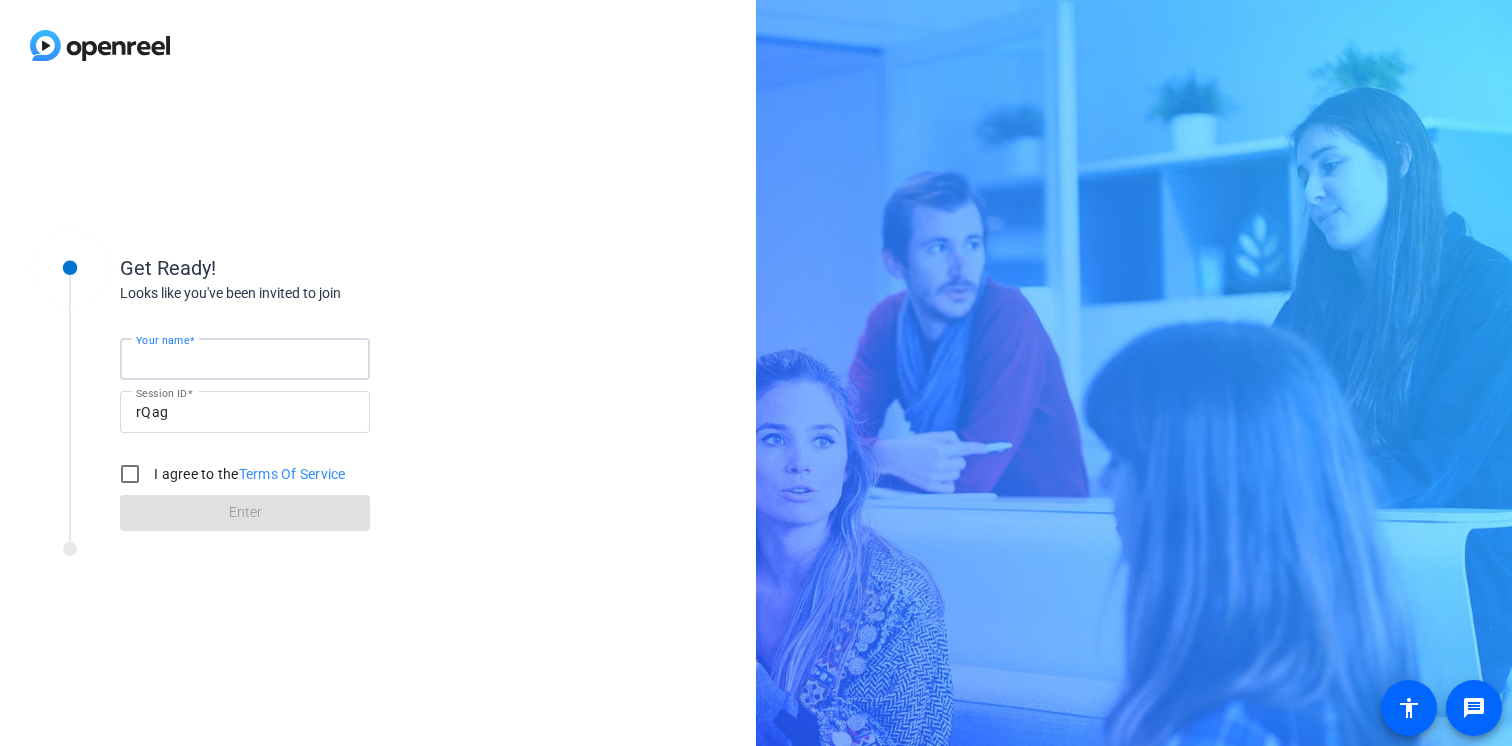click on "Your name" at bounding box center [245, 359] 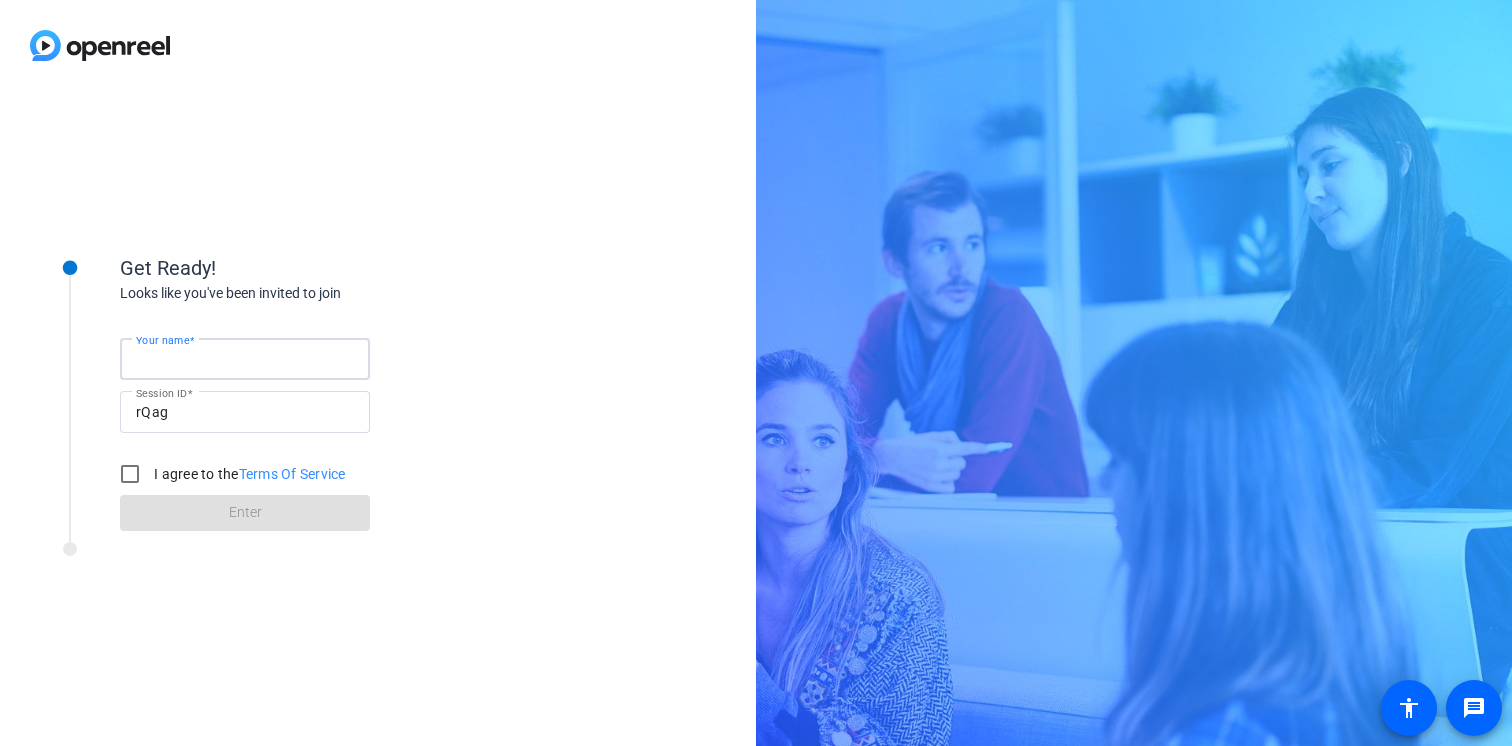 type on "Lauren" 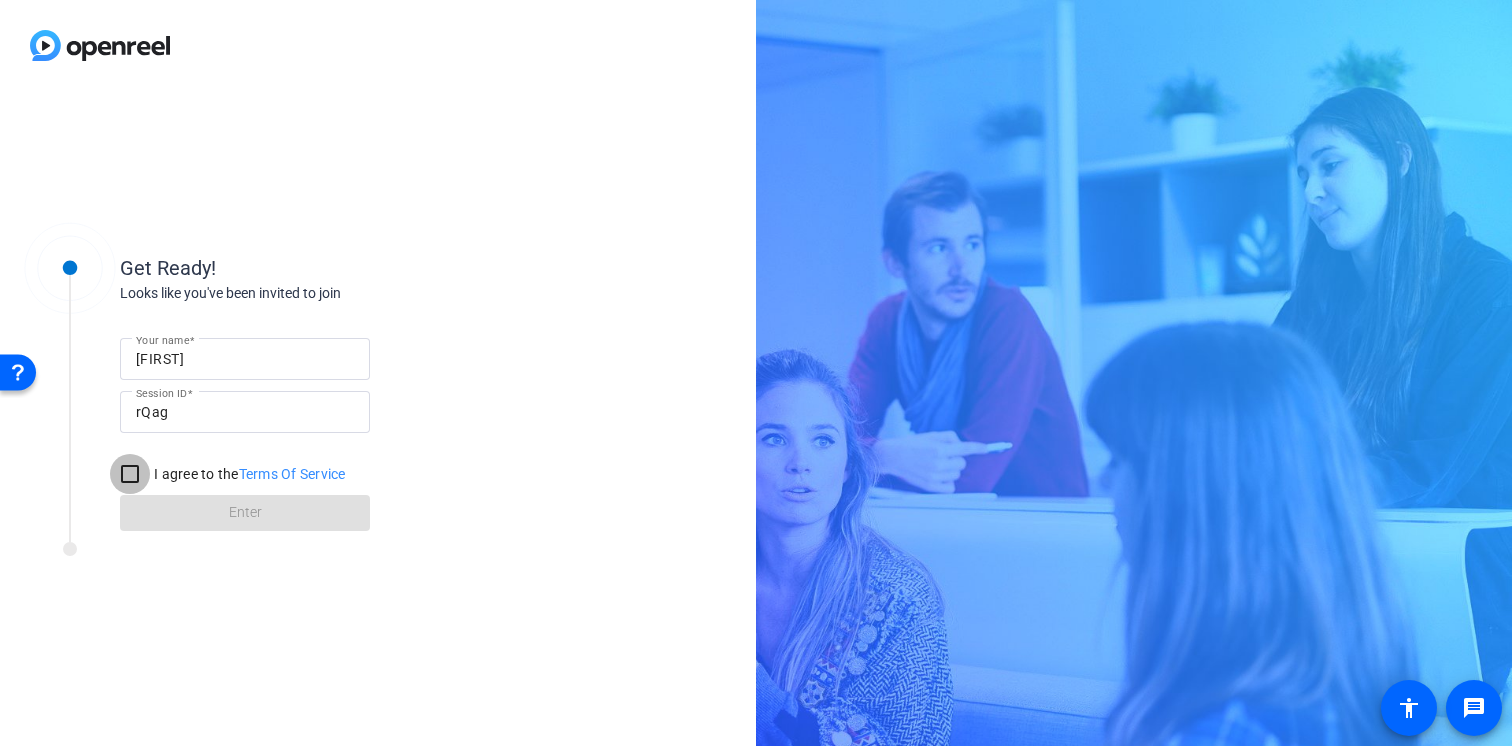 click on "I agree to the  Terms Of Service" at bounding box center [130, 474] 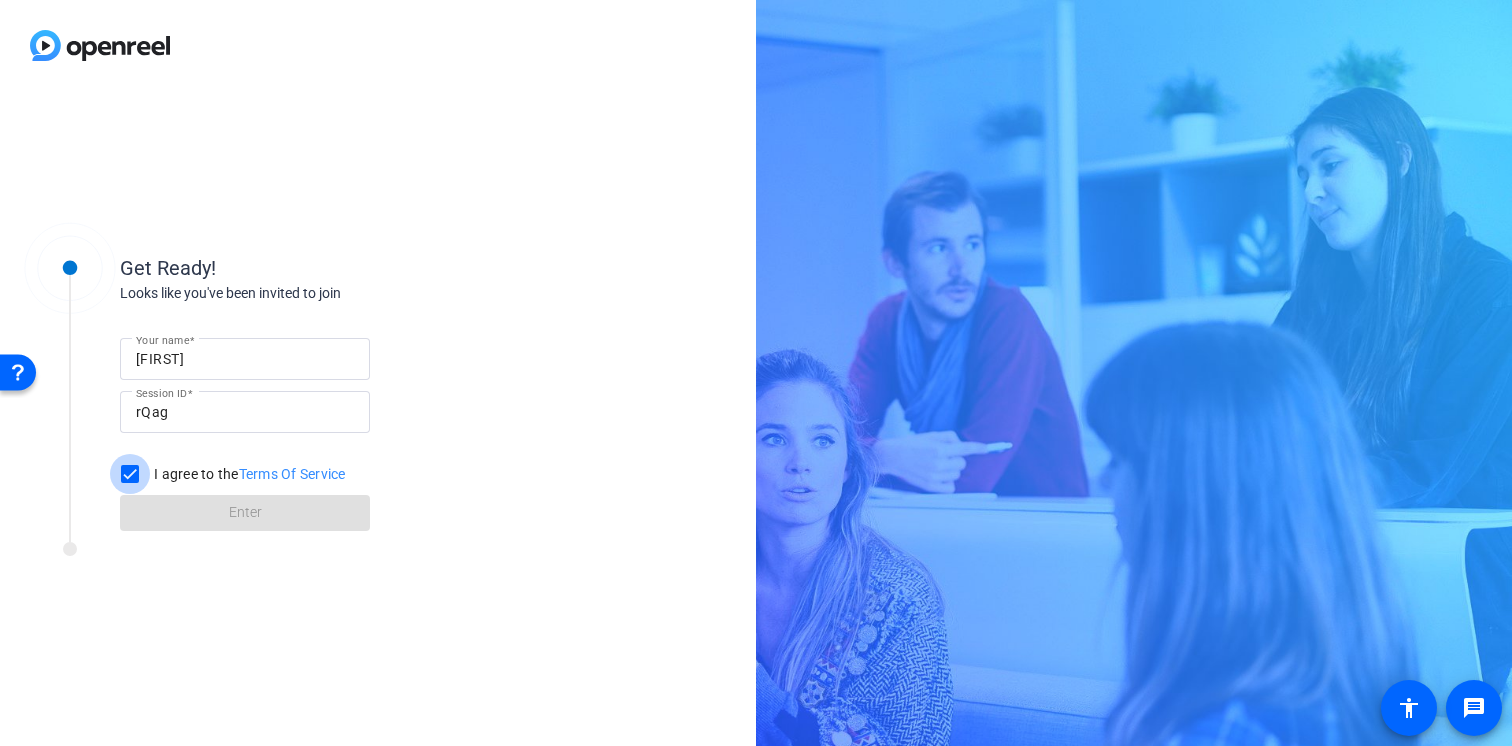 checkbox on "true" 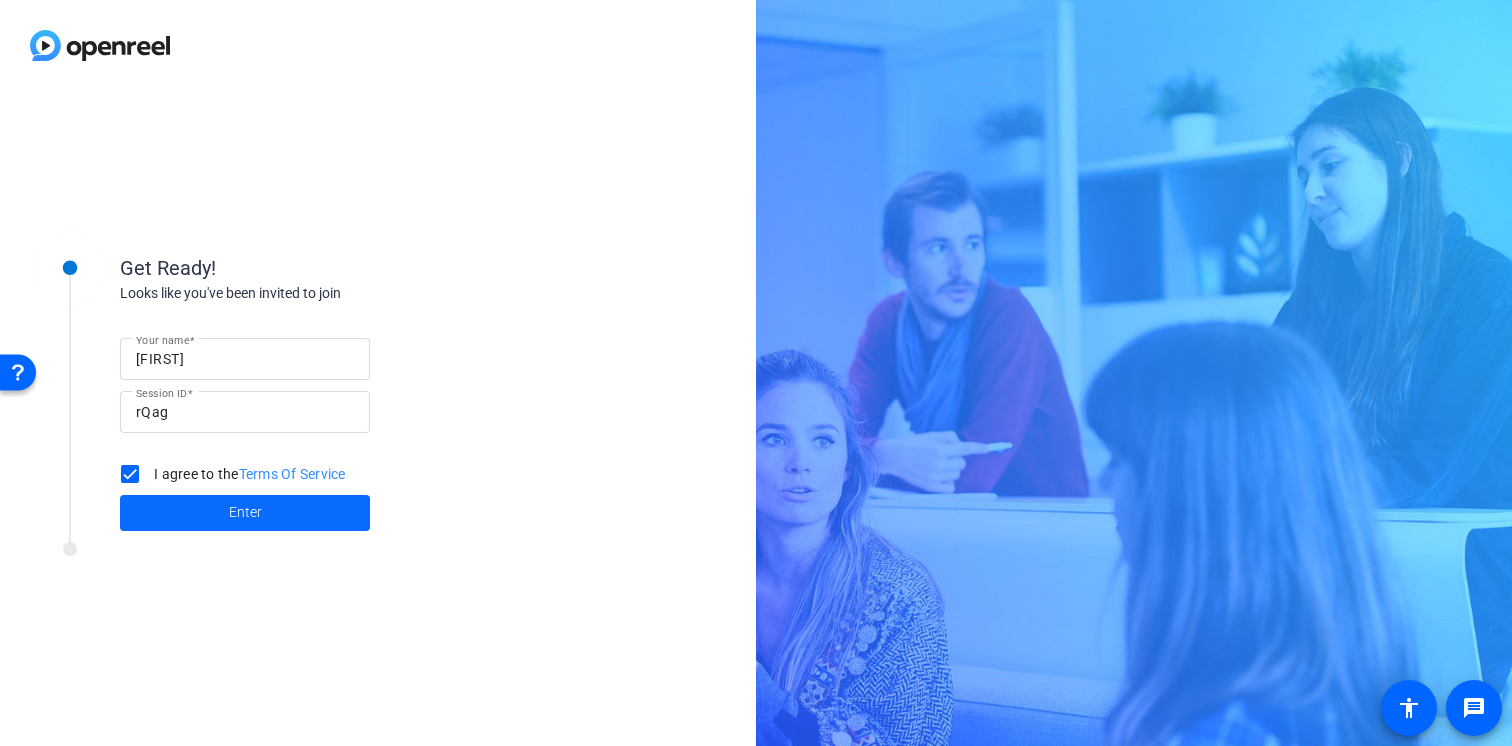 click on "Enter" 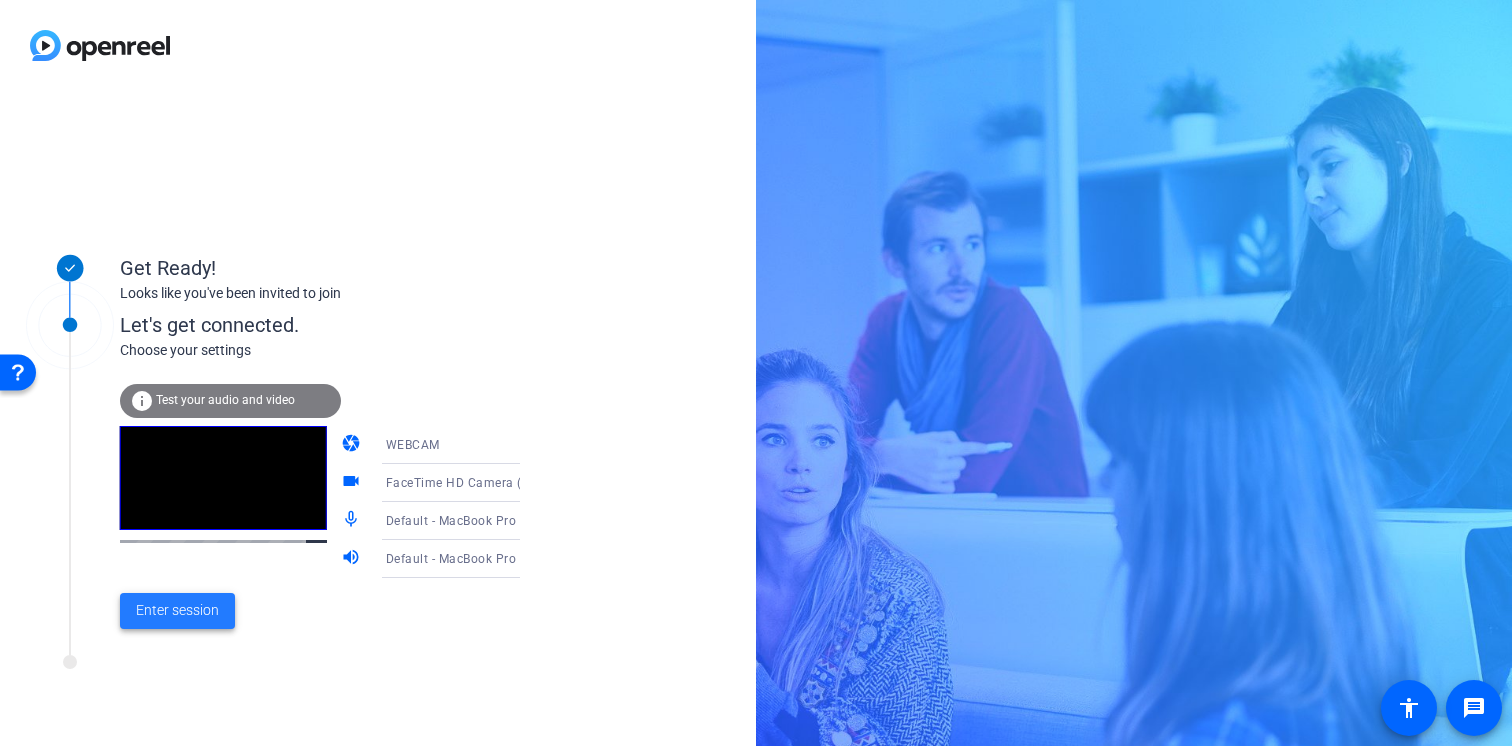 click on "Enter session" 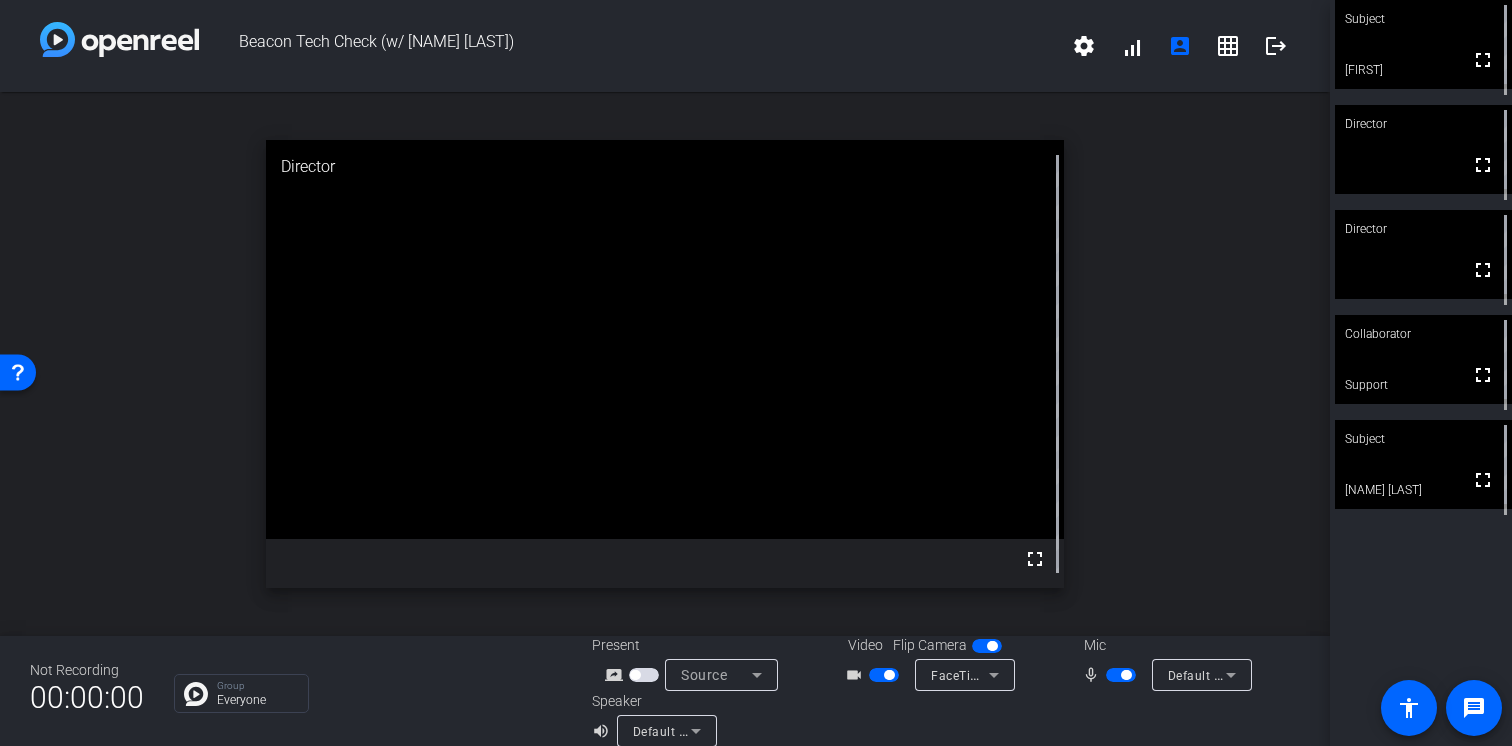 click at bounding box center (1123, 674) 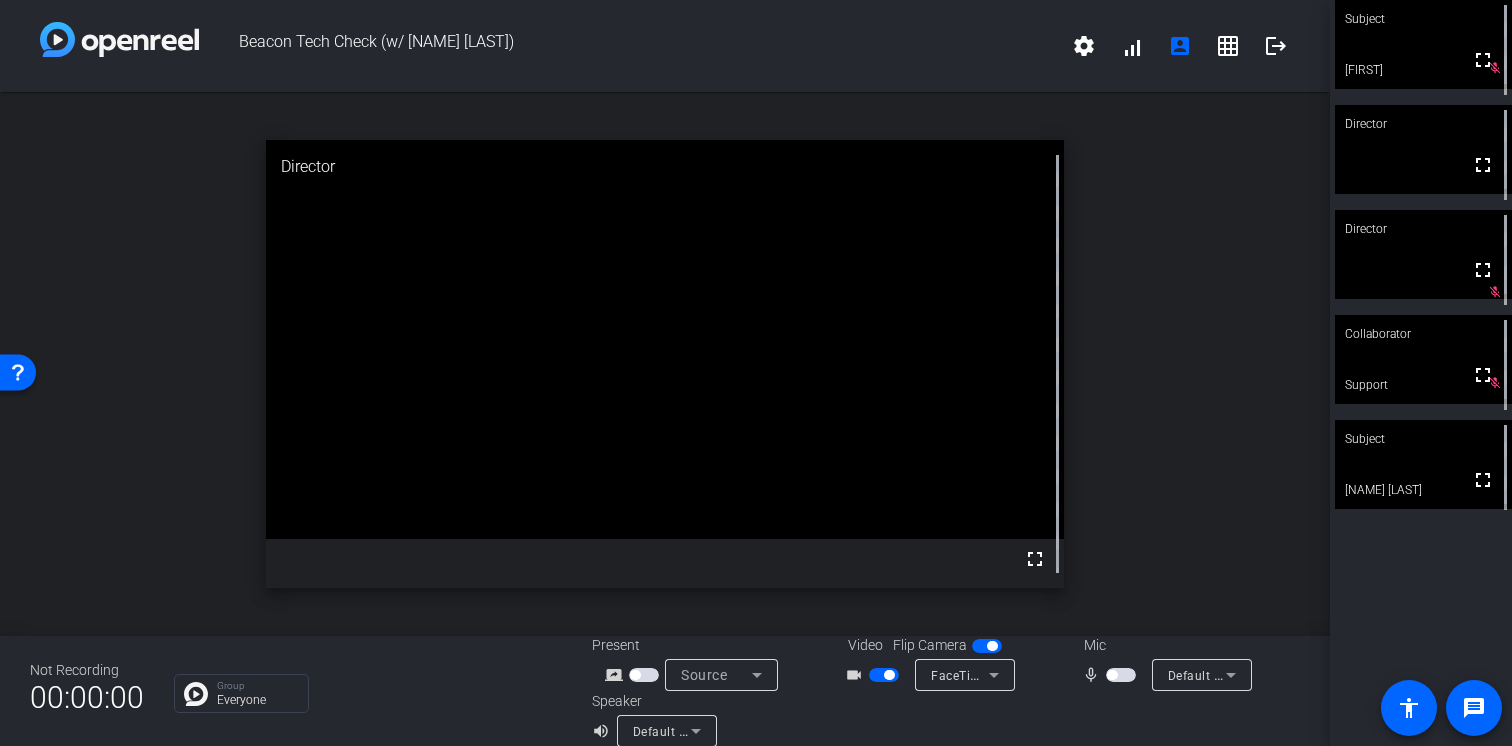 click on "Default - MacBook Pro Microphone (Built-in)" at bounding box center (1202, 675) 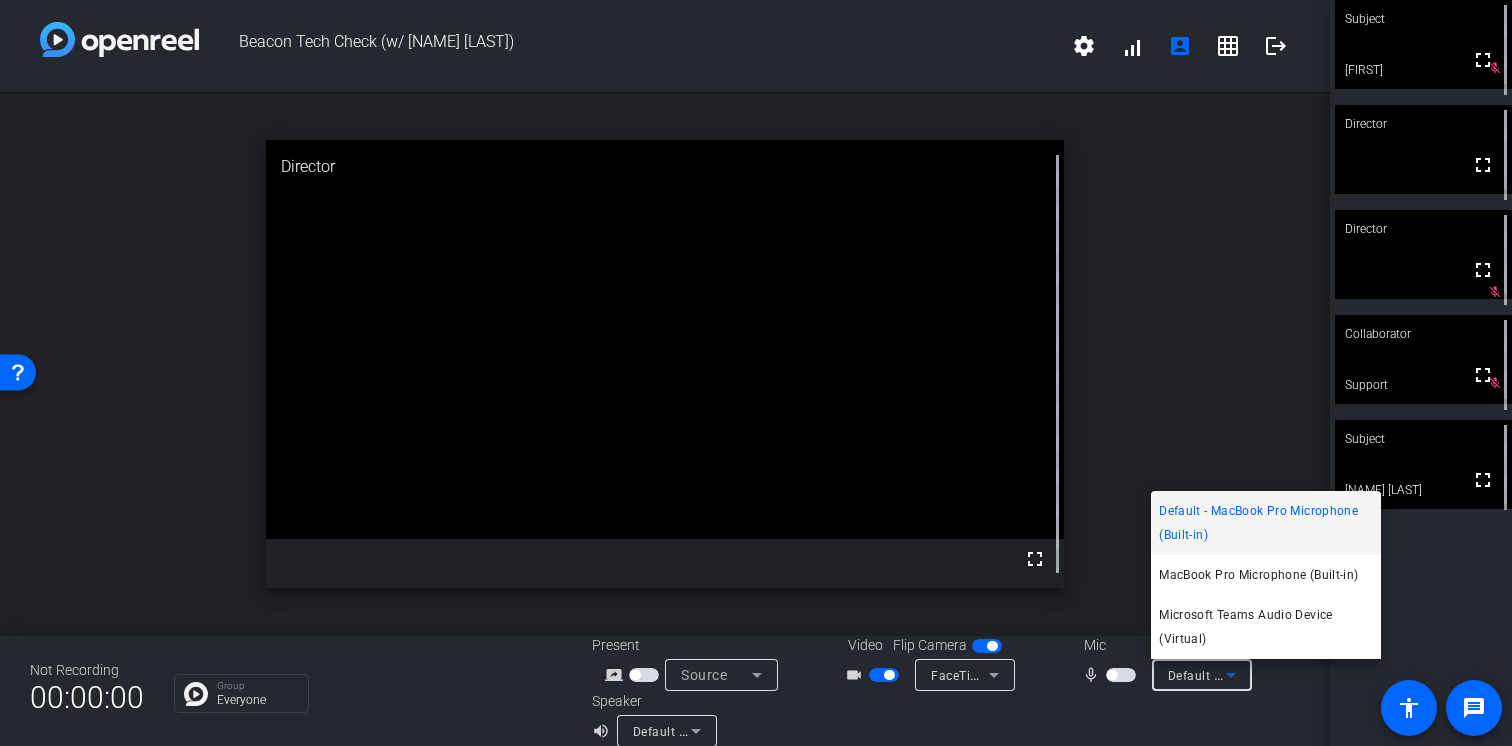click at bounding box center (756, 373) 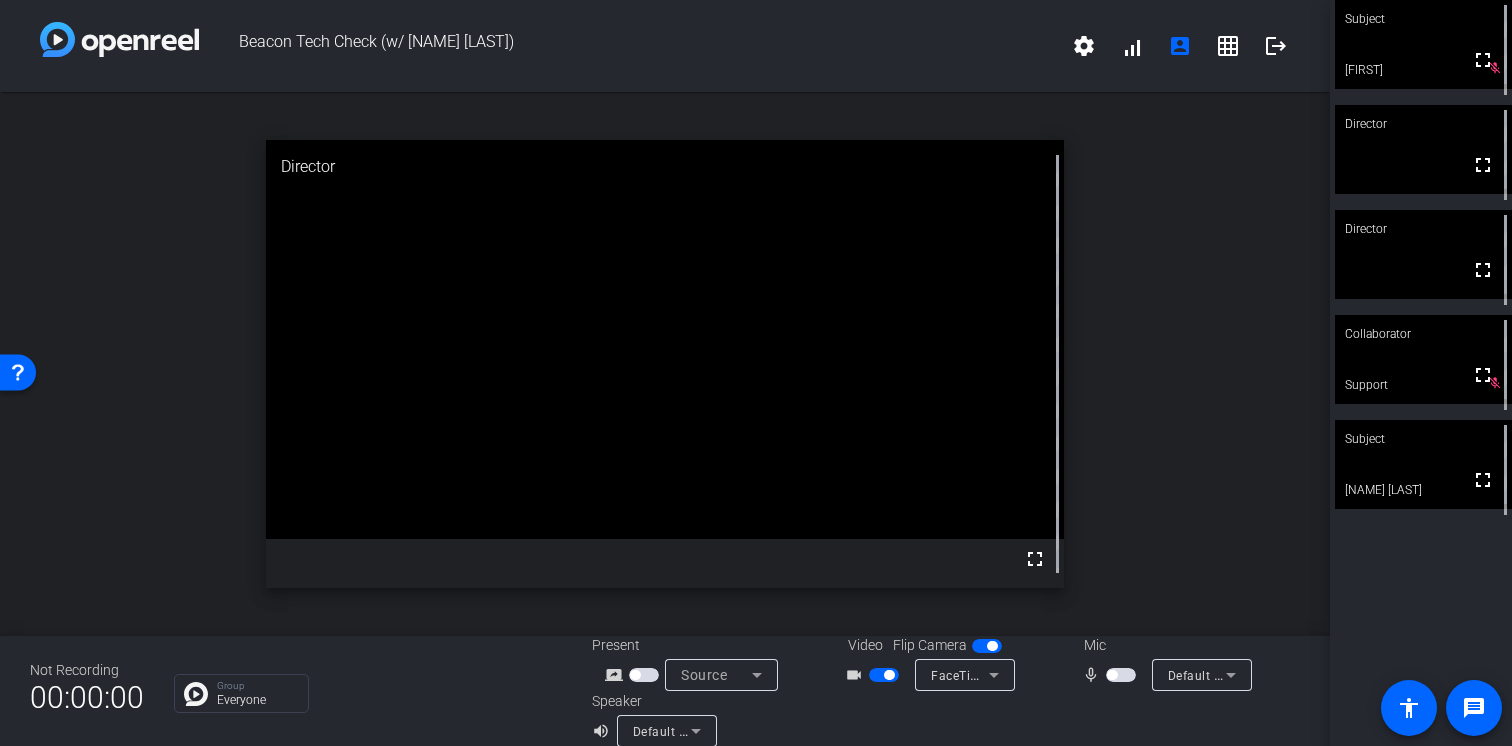 click at bounding box center [1112, 675] 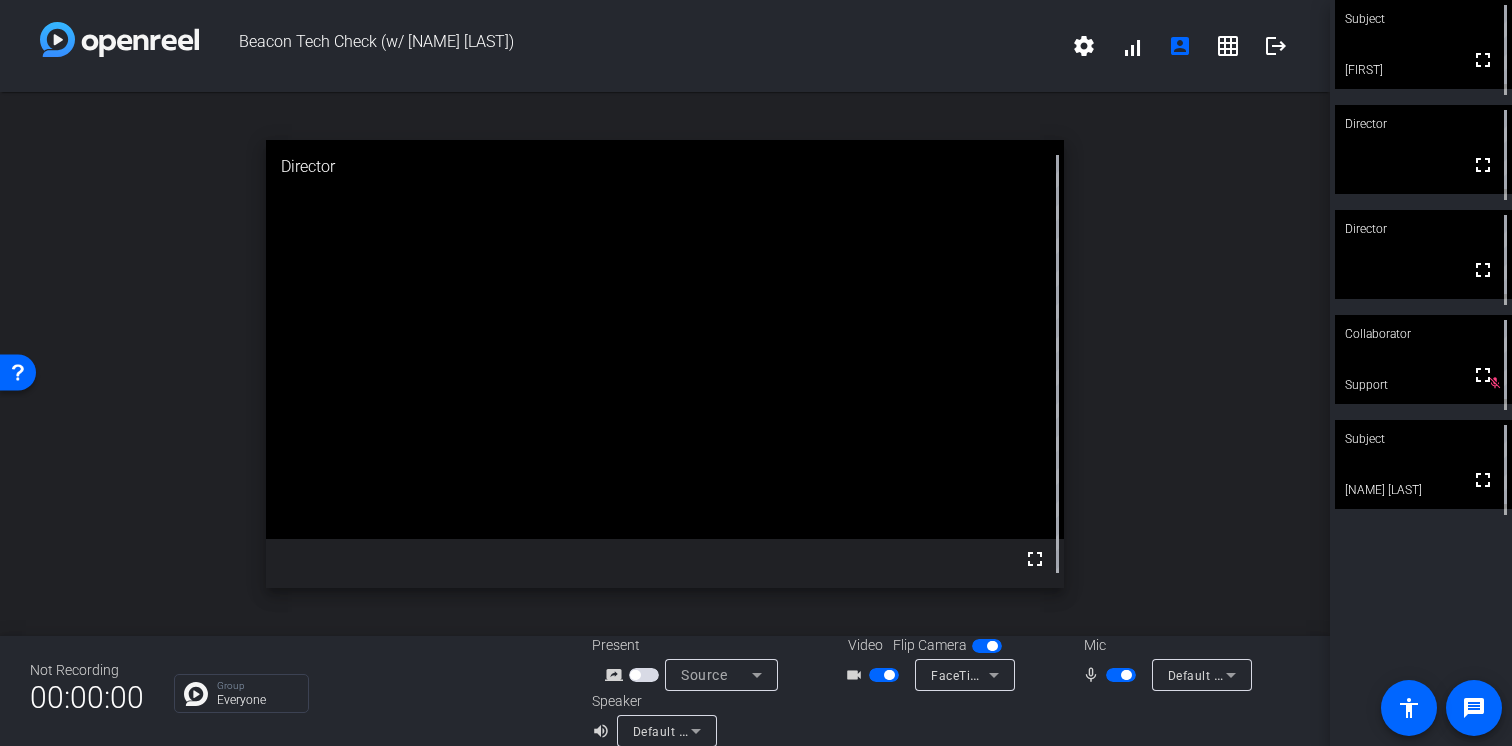 click at bounding box center (1123, 674) 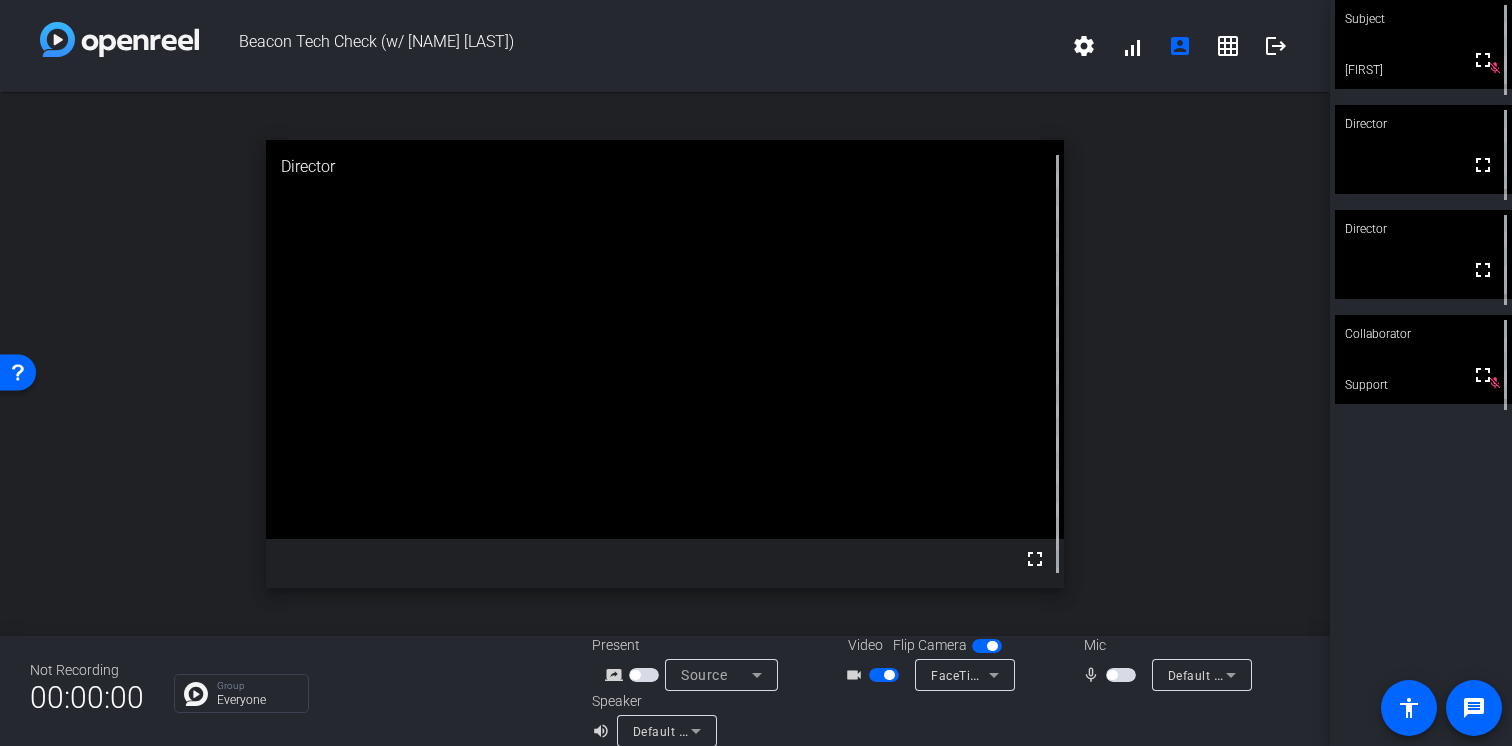 click at bounding box center (1121, 675) 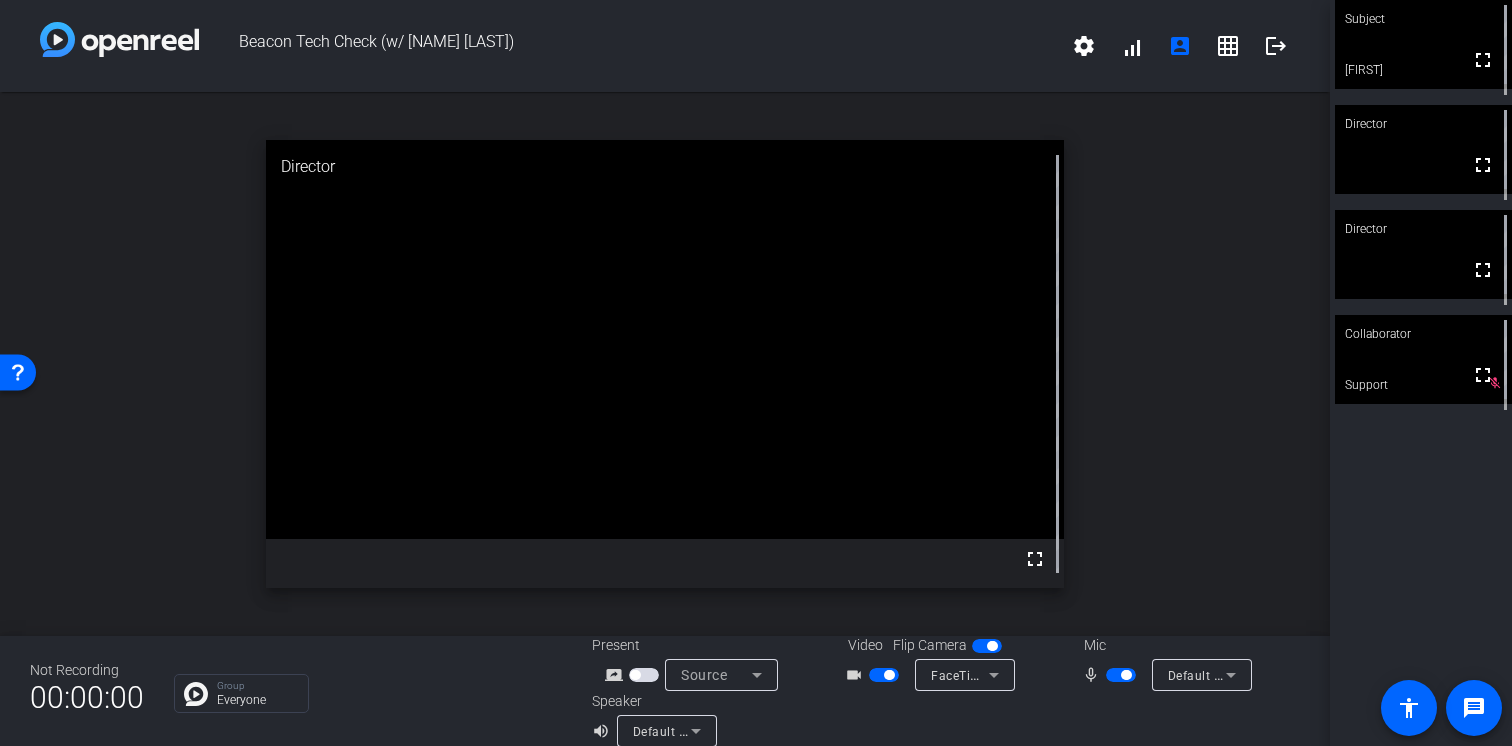 click at bounding box center [1121, 675] 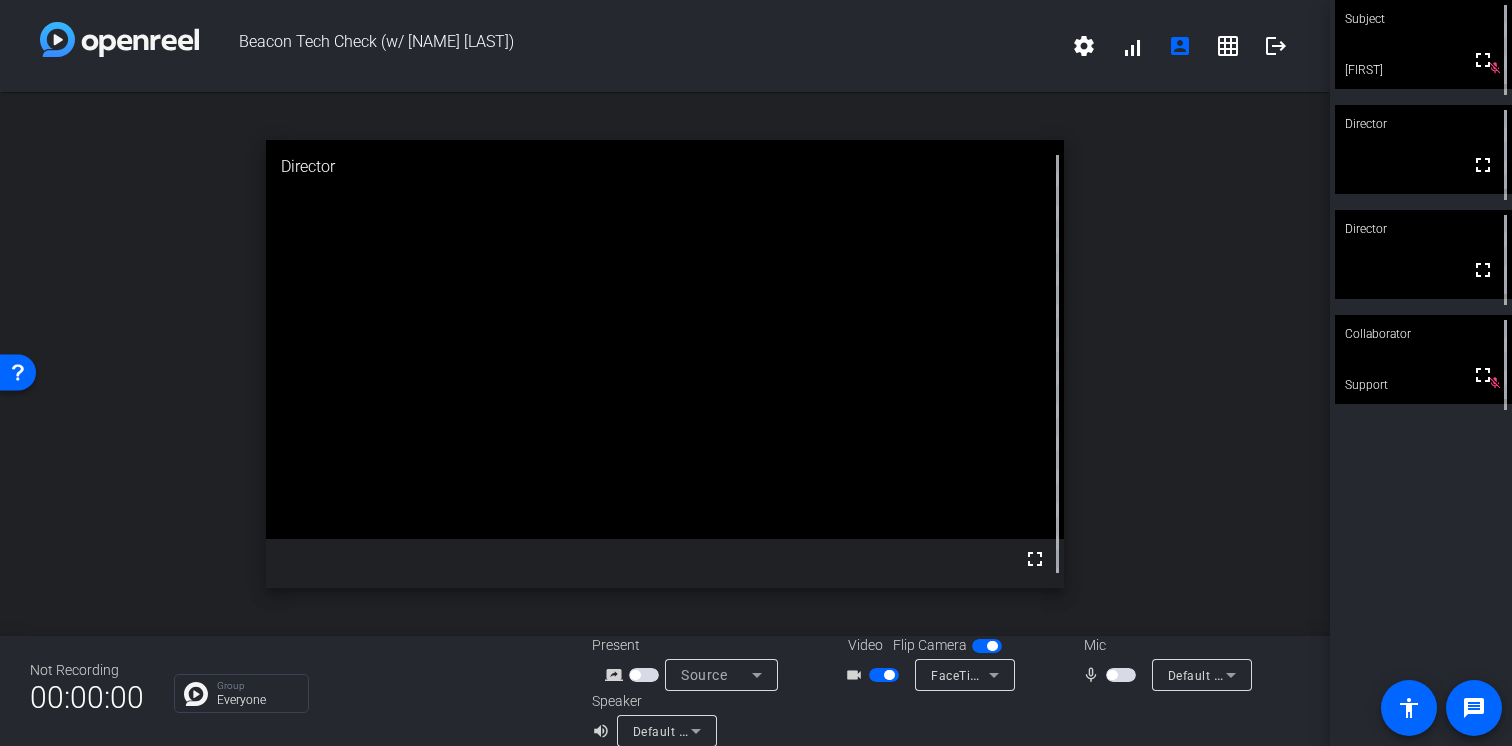 click at bounding box center (1121, 675) 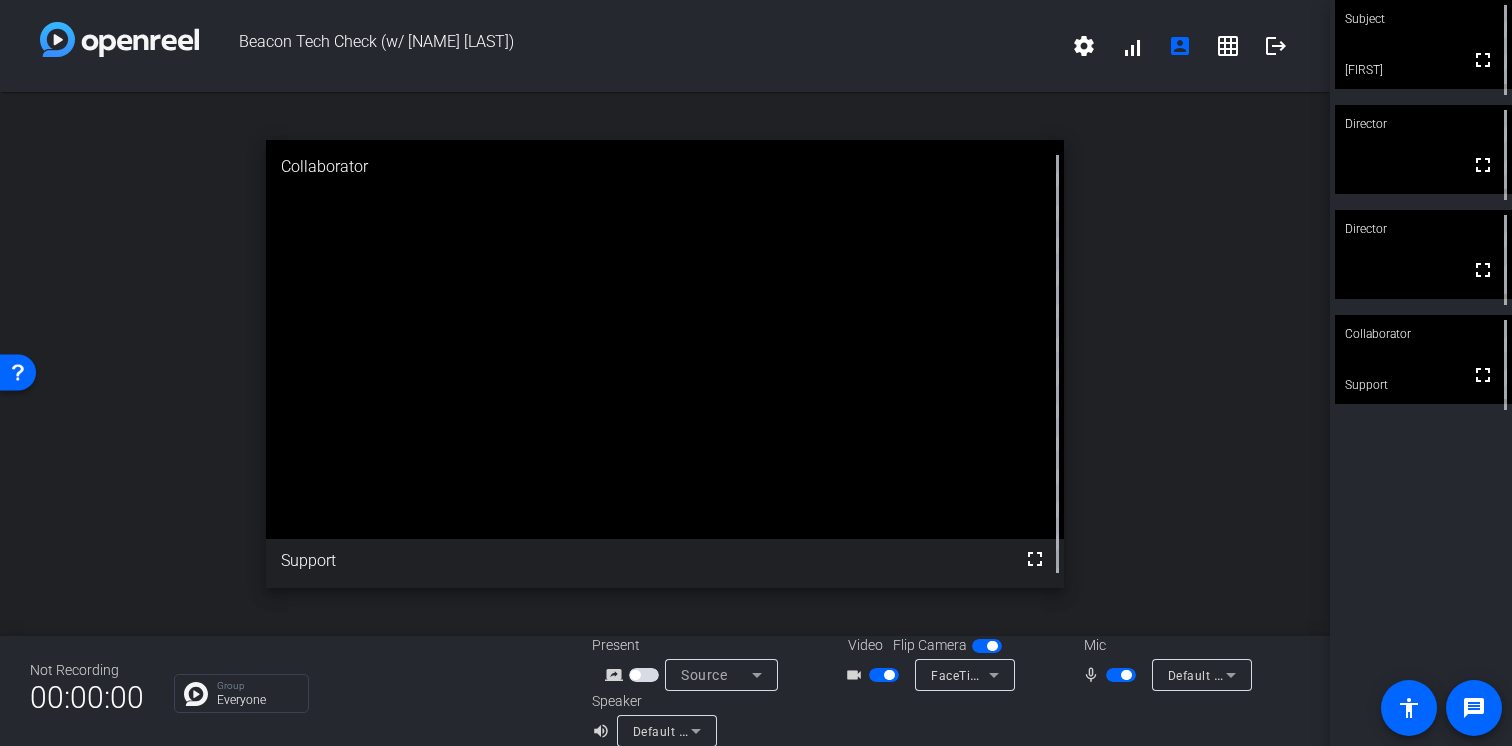 click at bounding box center [1121, 675] 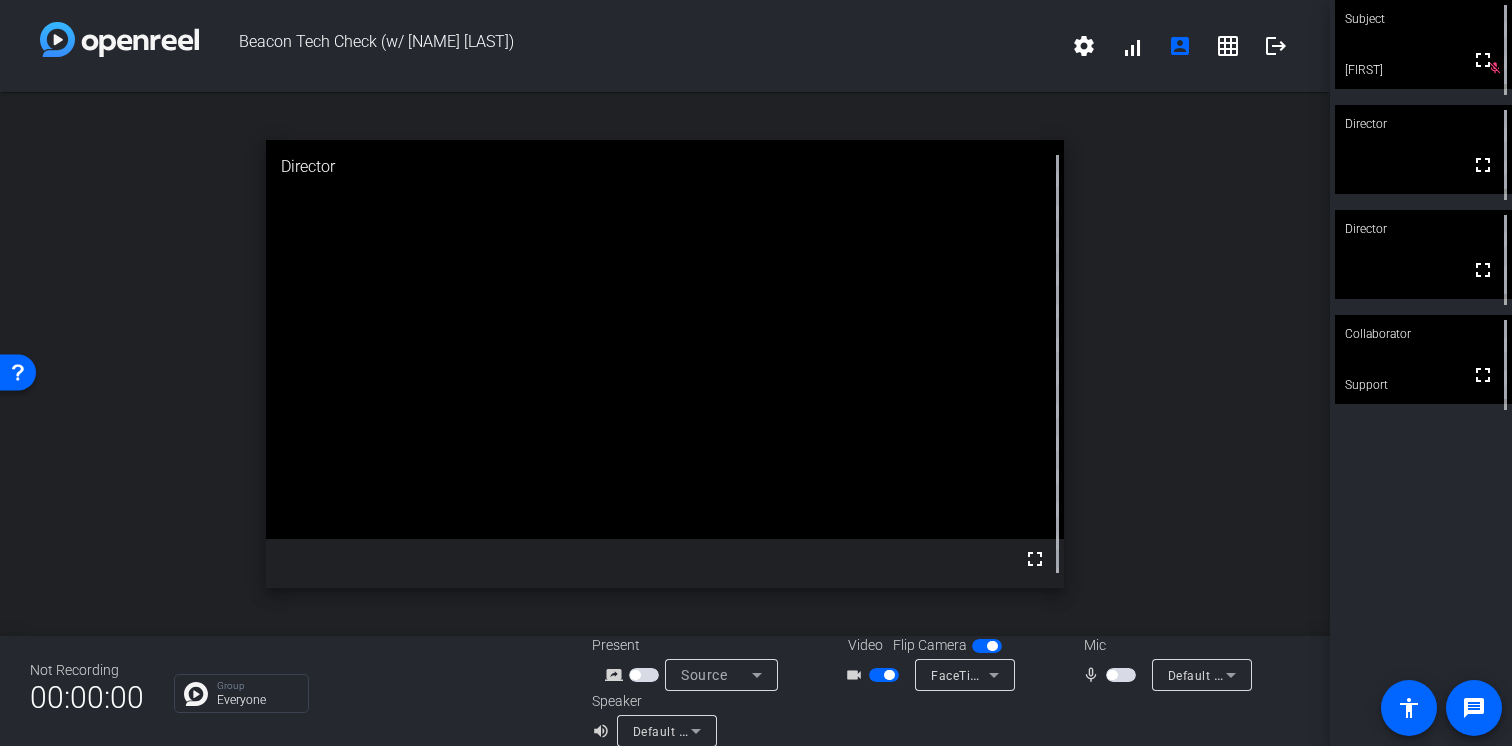 type 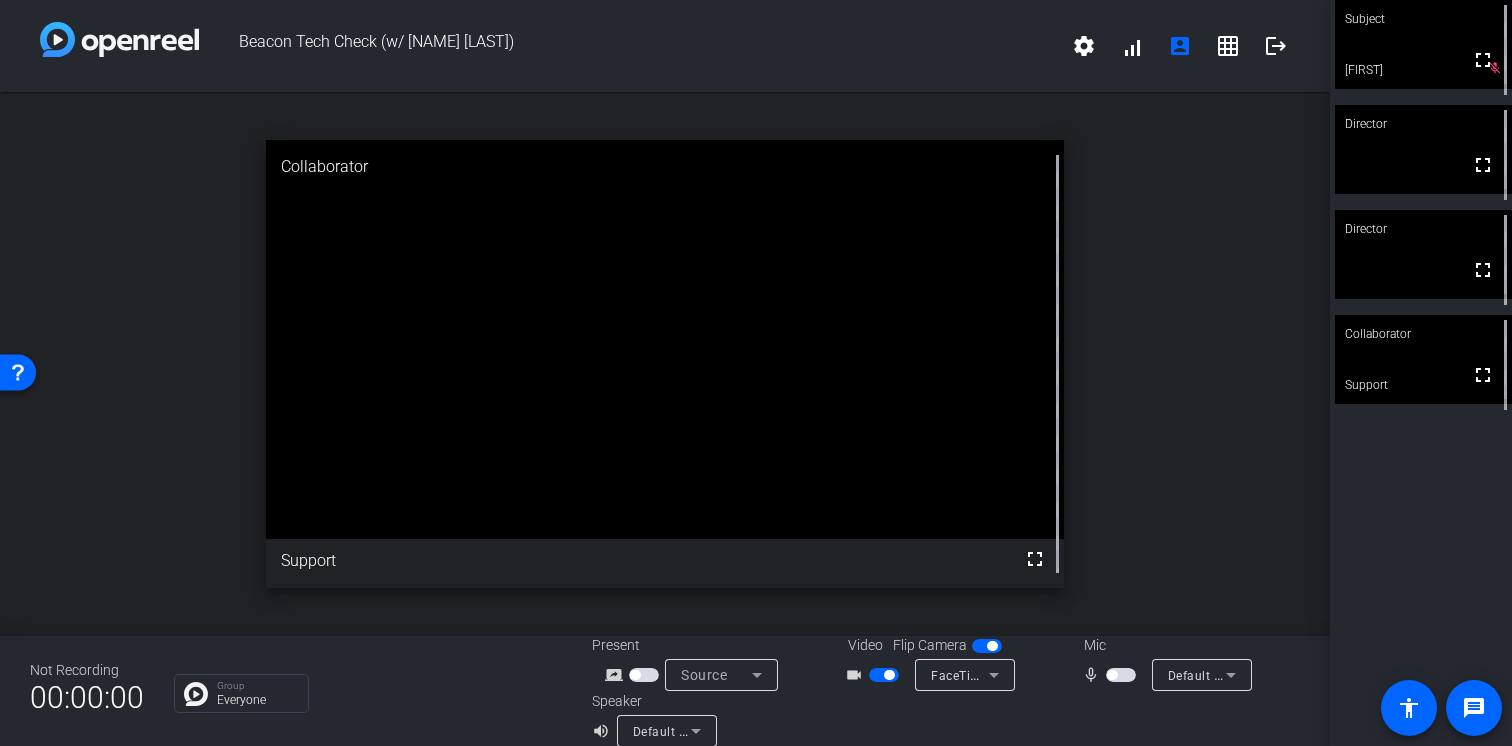 click at bounding box center (1121, 675) 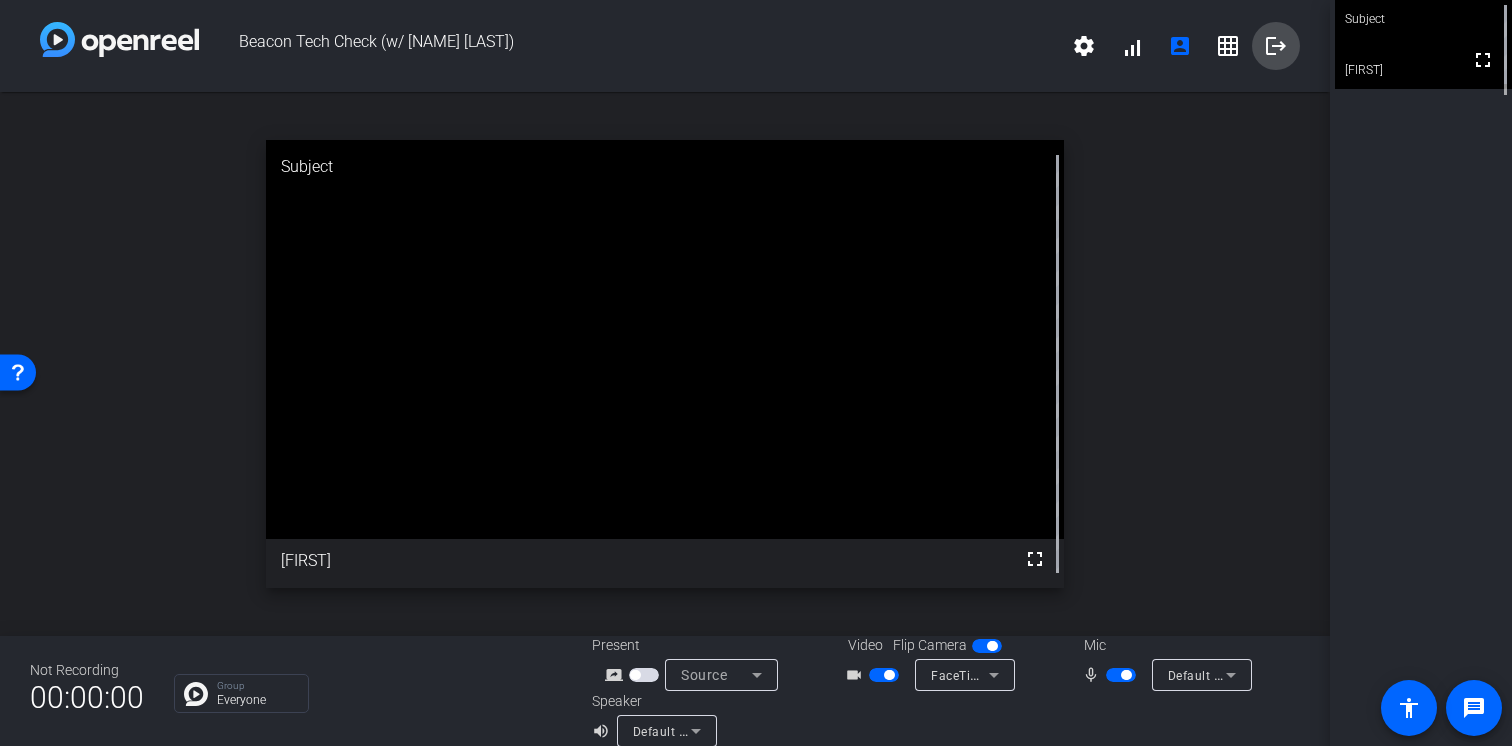 click on "logout" 